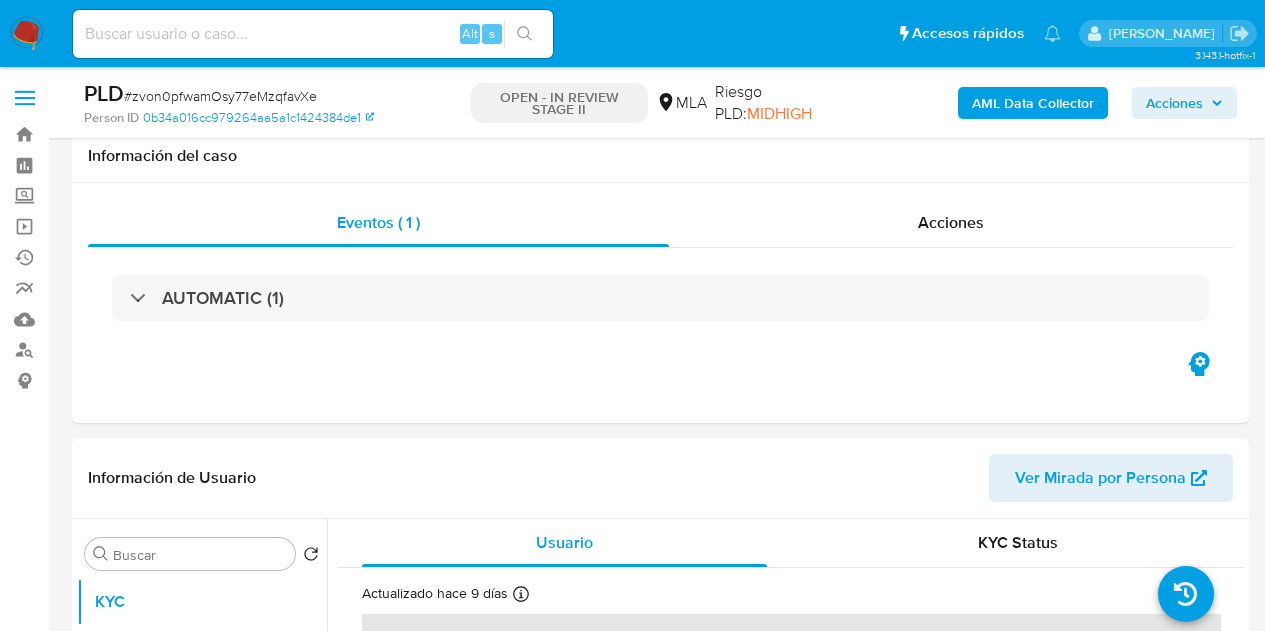 select on "10" 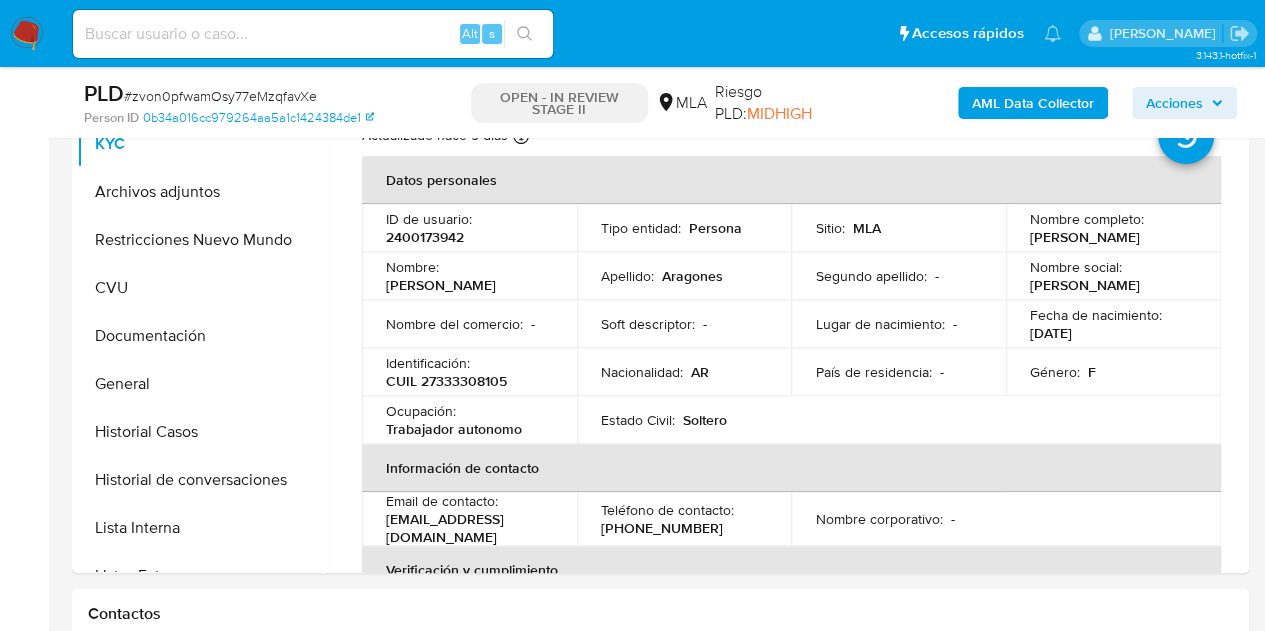 scroll, scrollTop: 449, scrollLeft: 0, axis: vertical 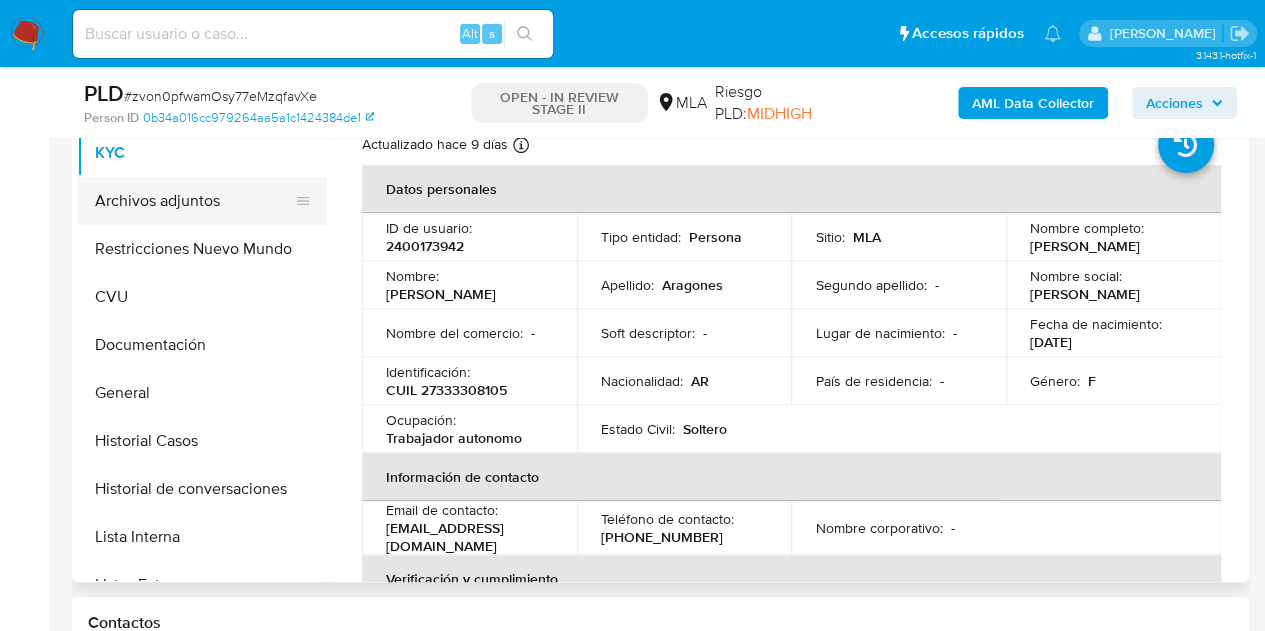 click on "Archivos adjuntos" at bounding box center (194, 201) 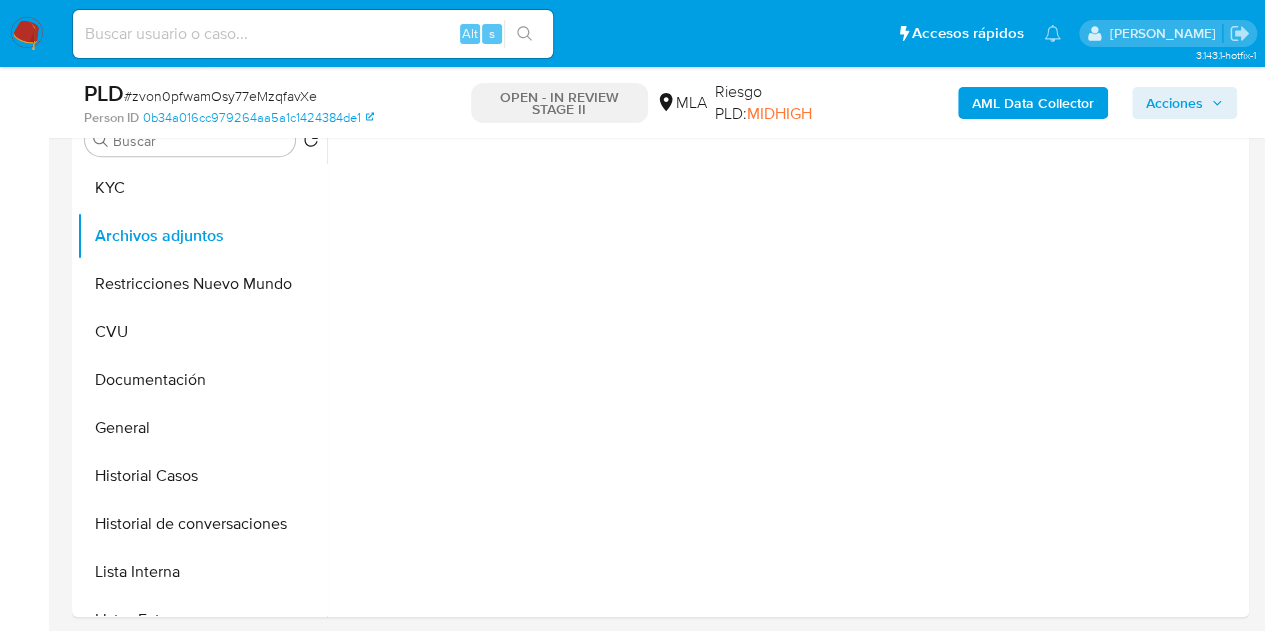 scroll, scrollTop: 372, scrollLeft: 0, axis: vertical 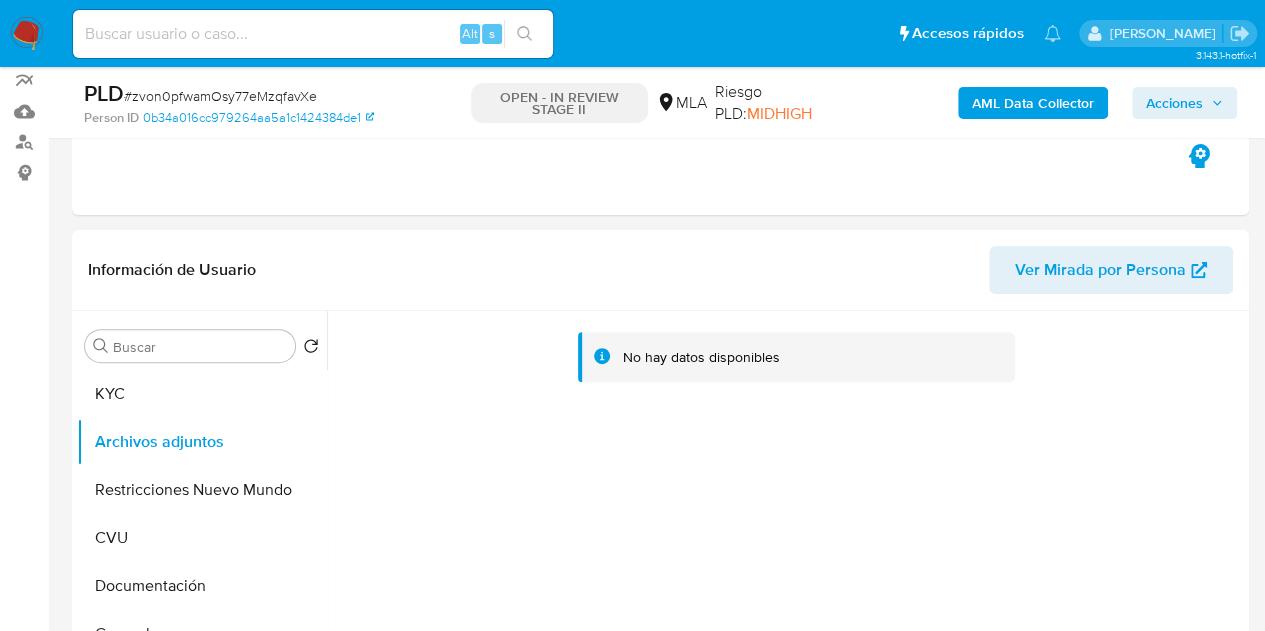 click on "AML Data Collector" at bounding box center (1033, 103) 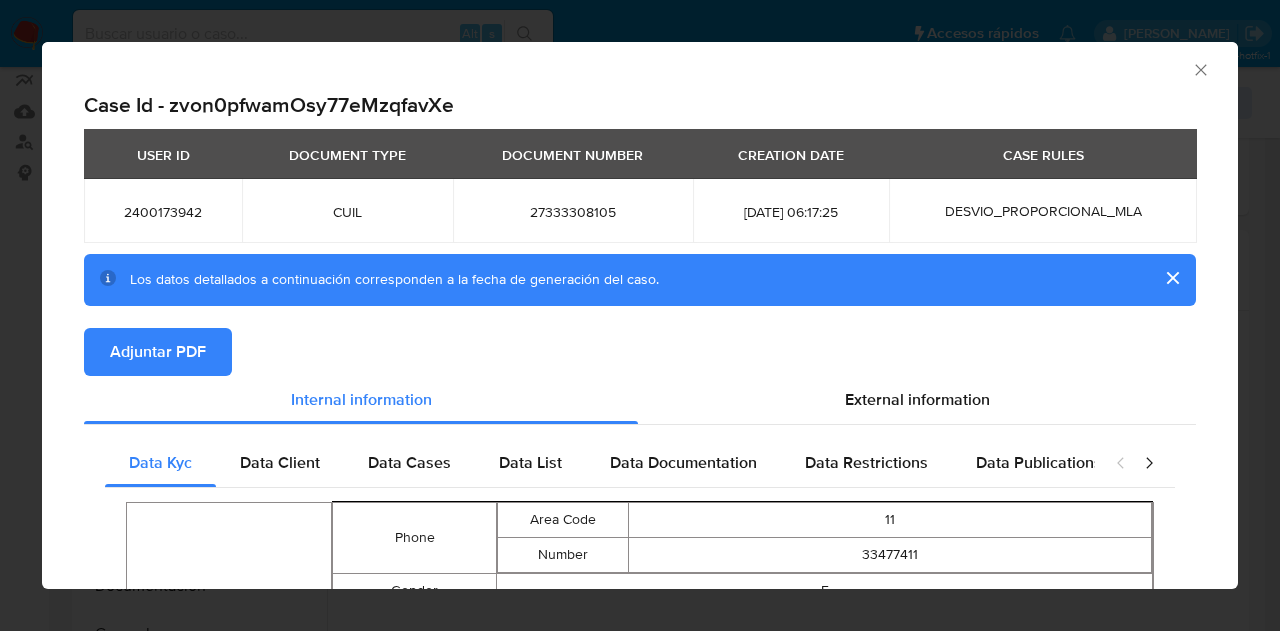 click on "Adjuntar PDF" at bounding box center (158, 352) 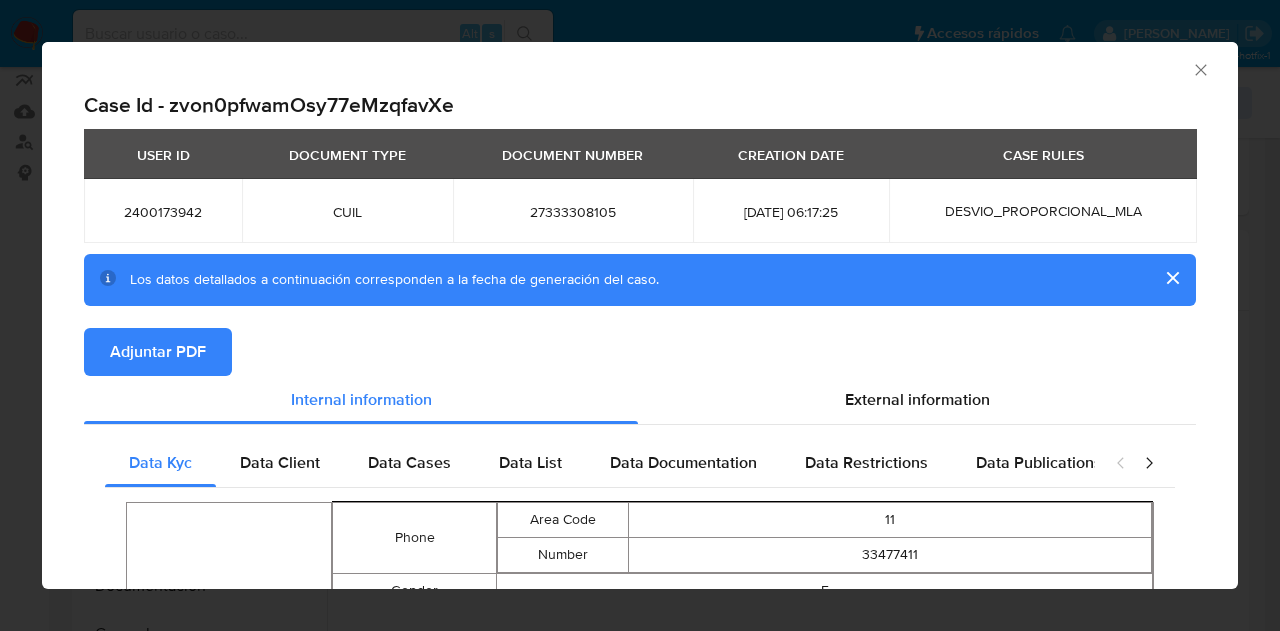 click 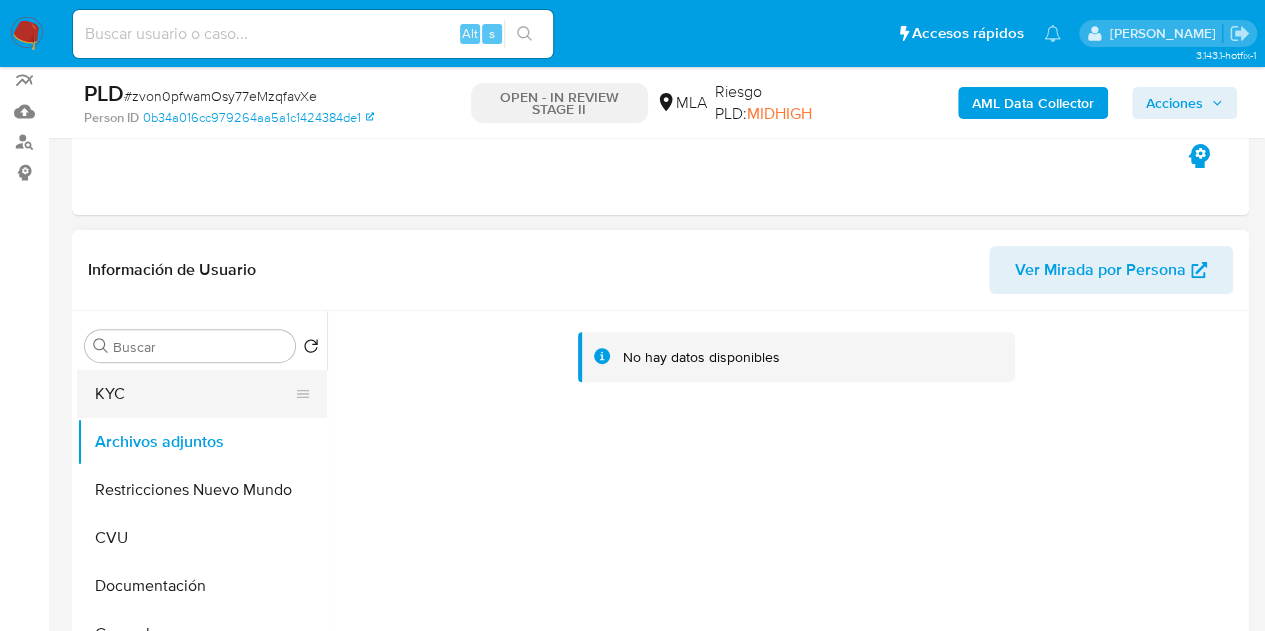 click on "KYC" at bounding box center (194, 394) 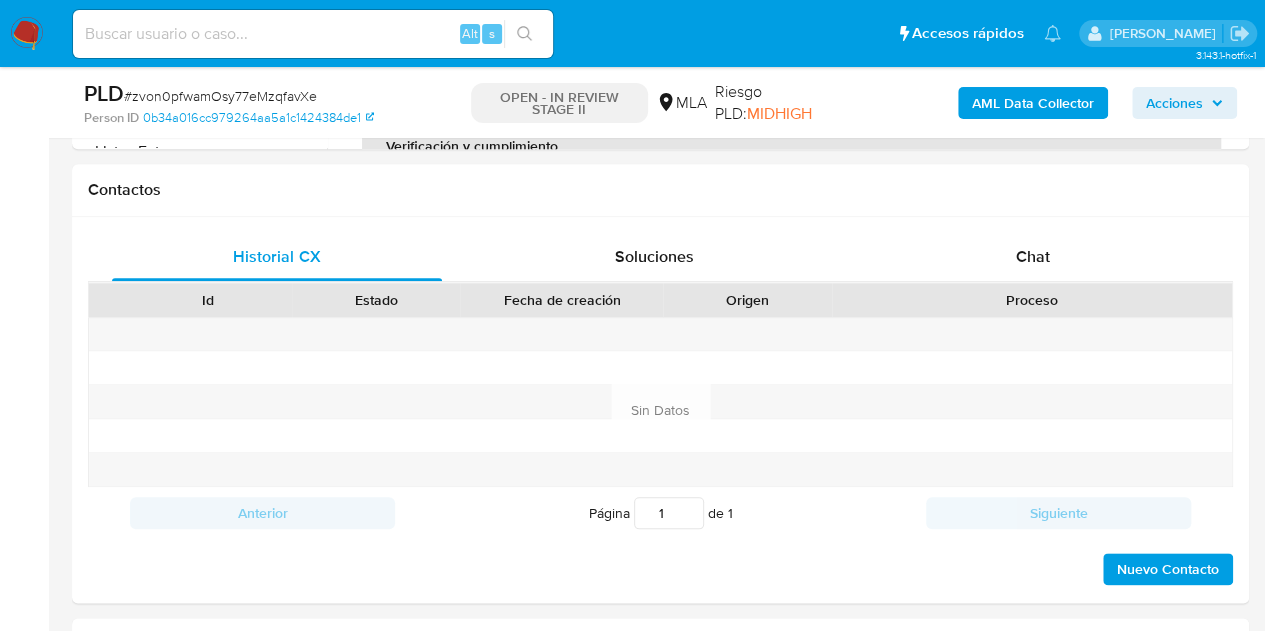scroll, scrollTop: 974, scrollLeft: 0, axis: vertical 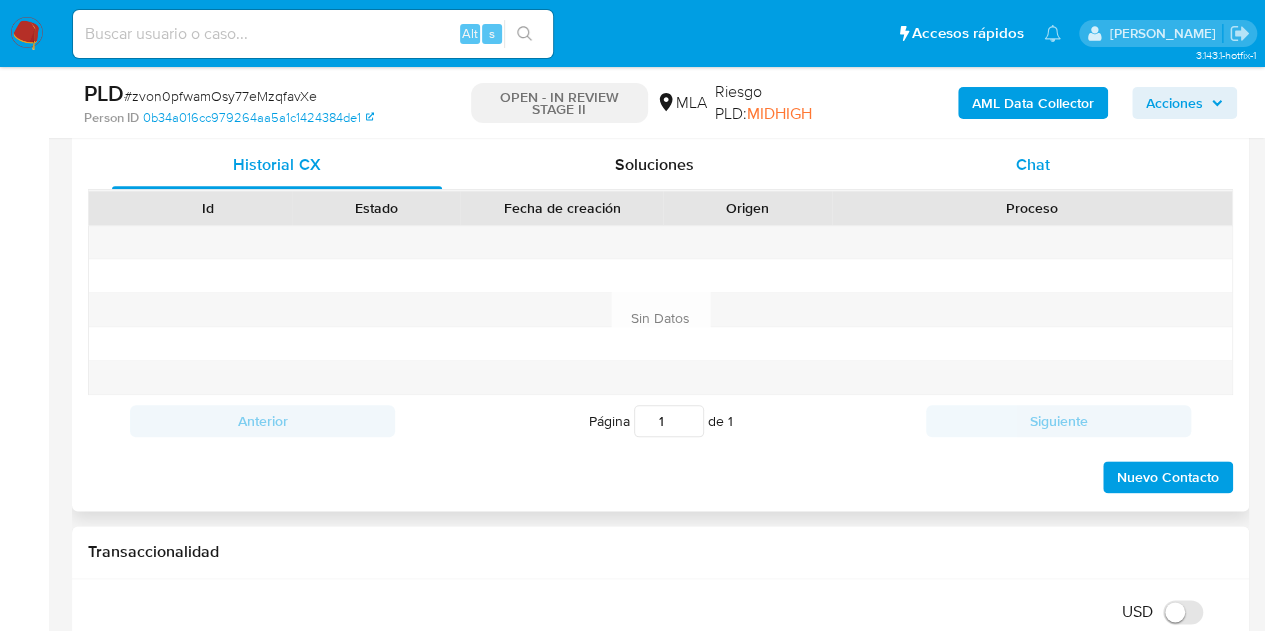 click on "Chat" at bounding box center [1033, 165] 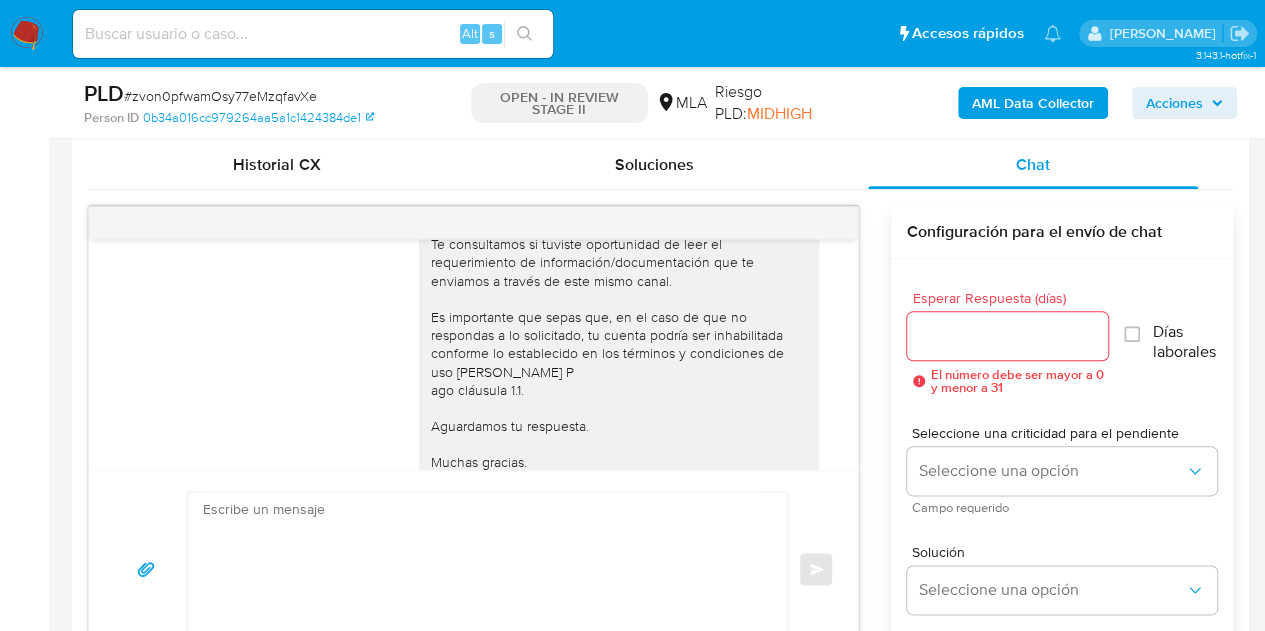 scroll, scrollTop: 1342, scrollLeft: 0, axis: vertical 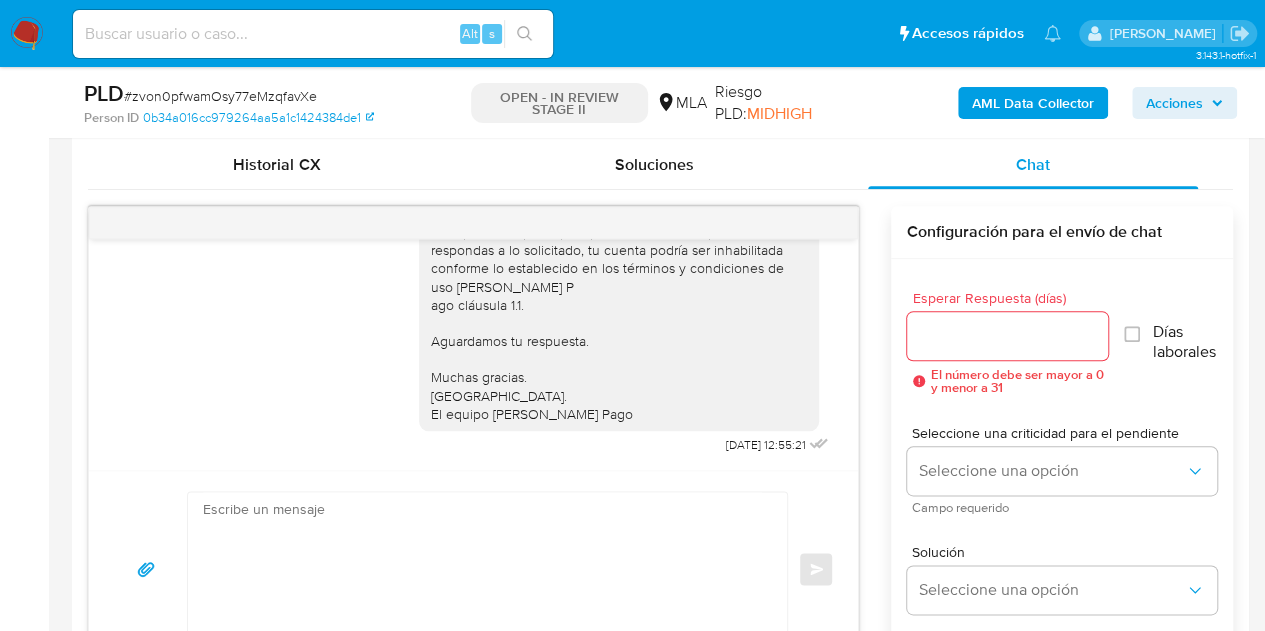 drag, startPoint x: 556, startPoint y: 361, endPoint x: 571, endPoint y: 307, distance: 56.044624 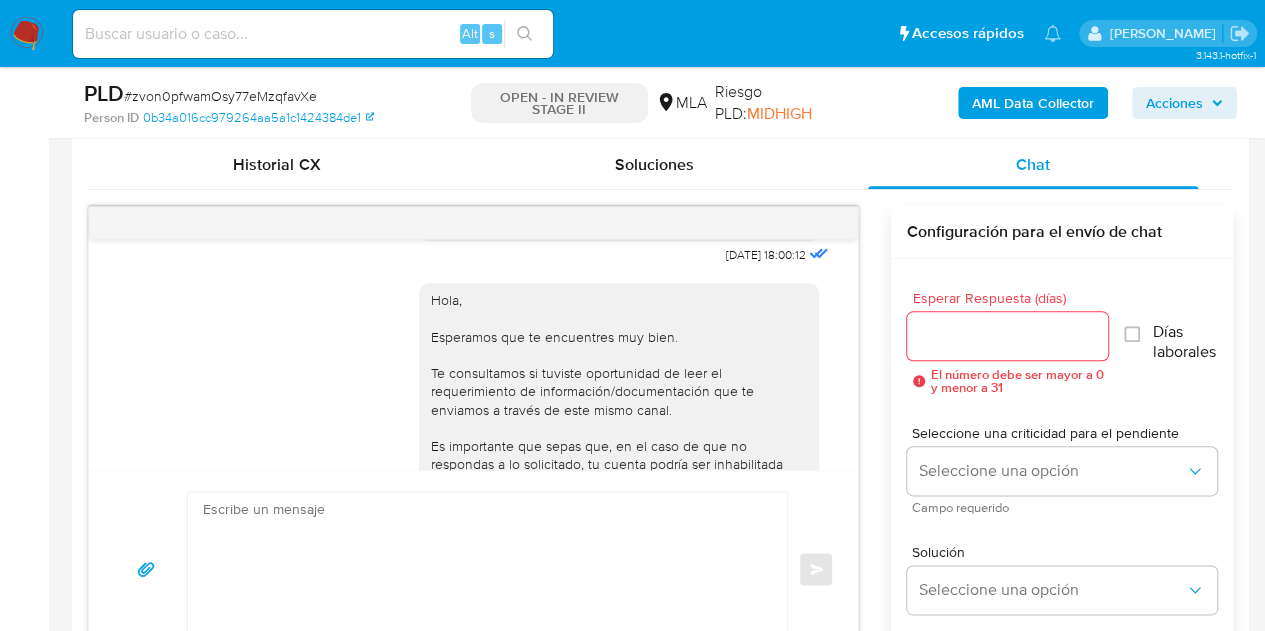 scroll, scrollTop: 1342, scrollLeft: 0, axis: vertical 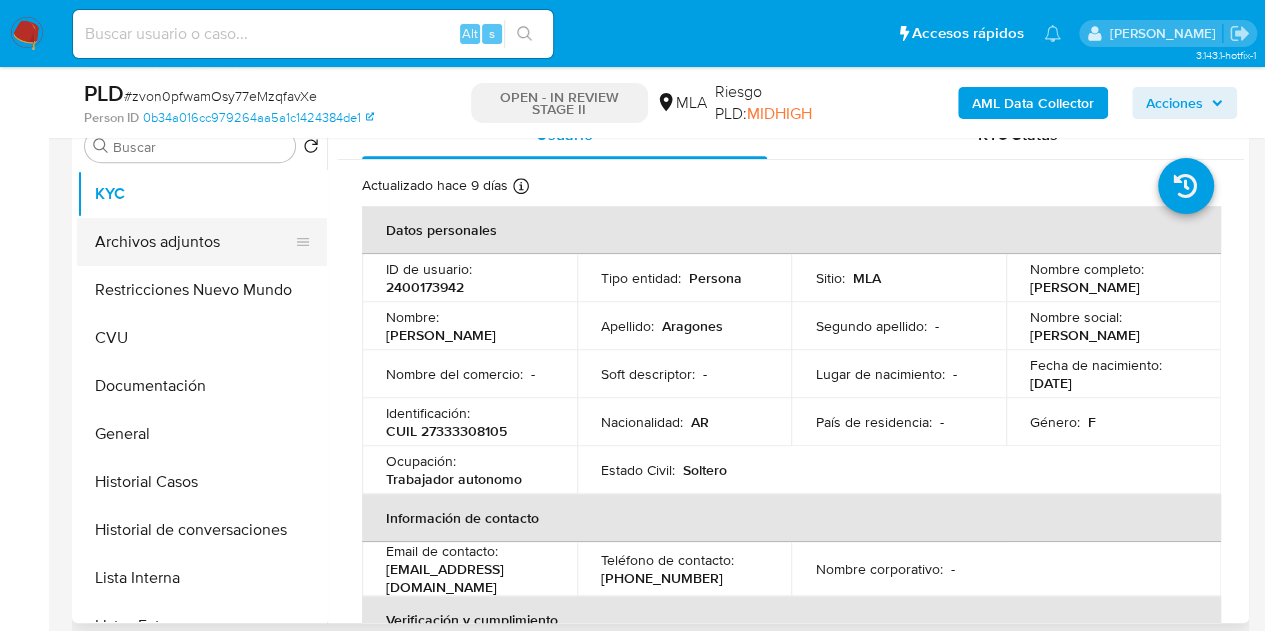click on "Archivos adjuntos" at bounding box center (194, 242) 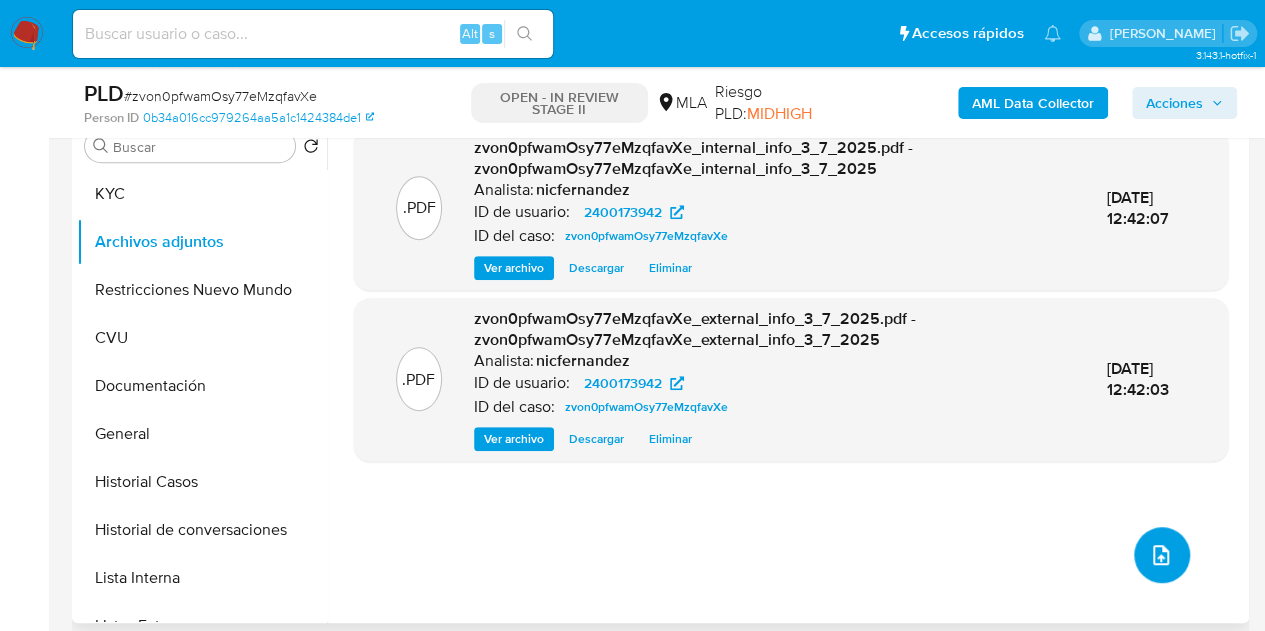 click at bounding box center [1162, 555] 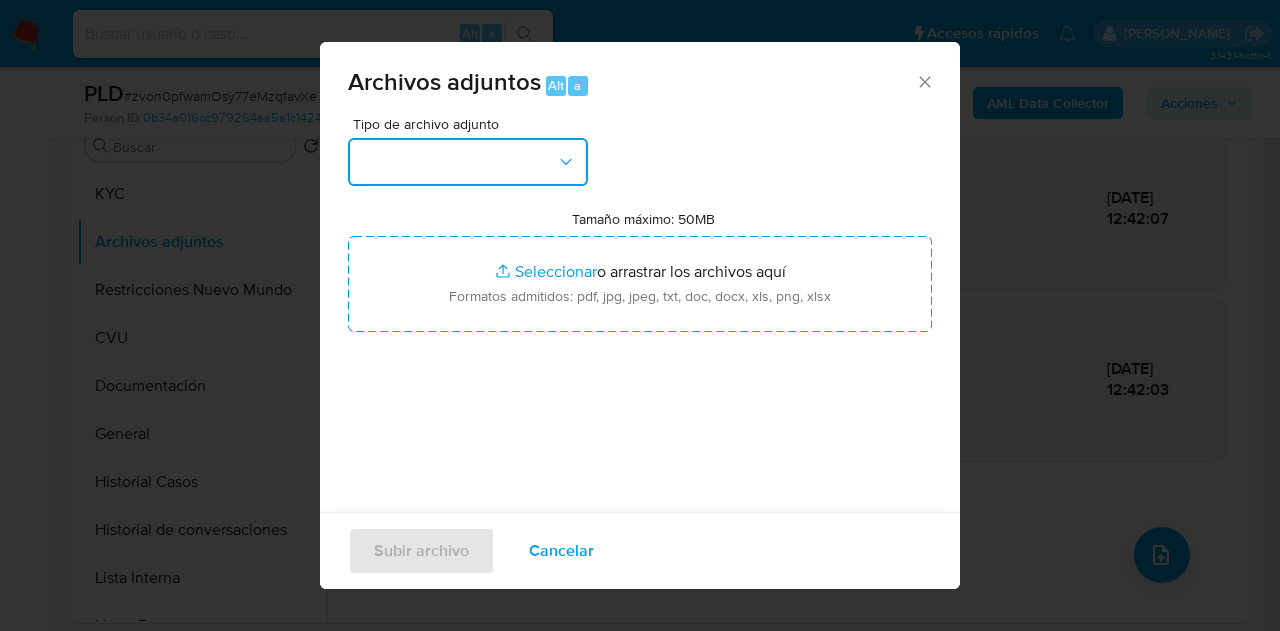 click at bounding box center (468, 162) 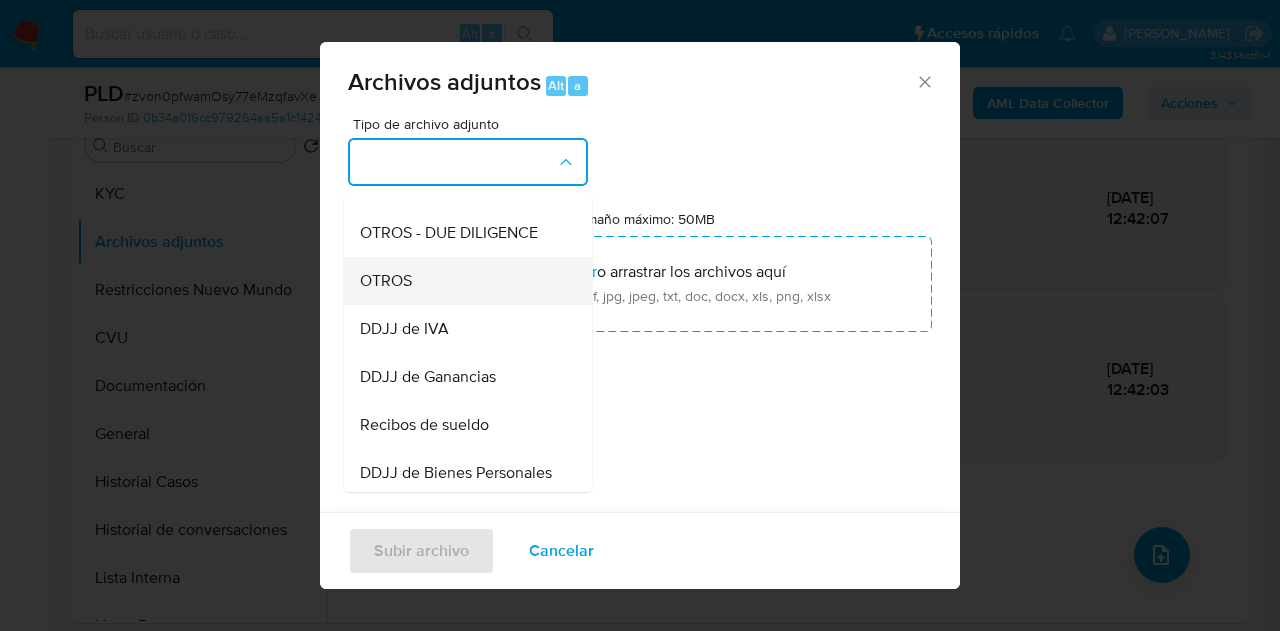scroll, scrollTop: 364, scrollLeft: 0, axis: vertical 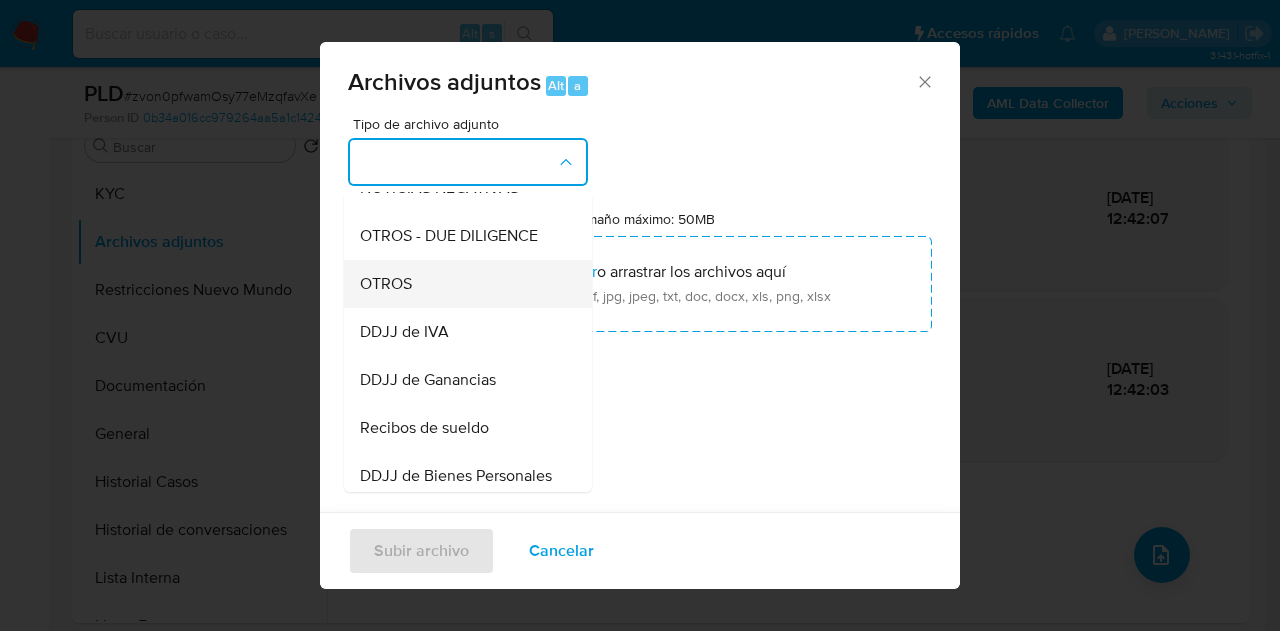 click on "OTROS" at bounding box center [462, 284] 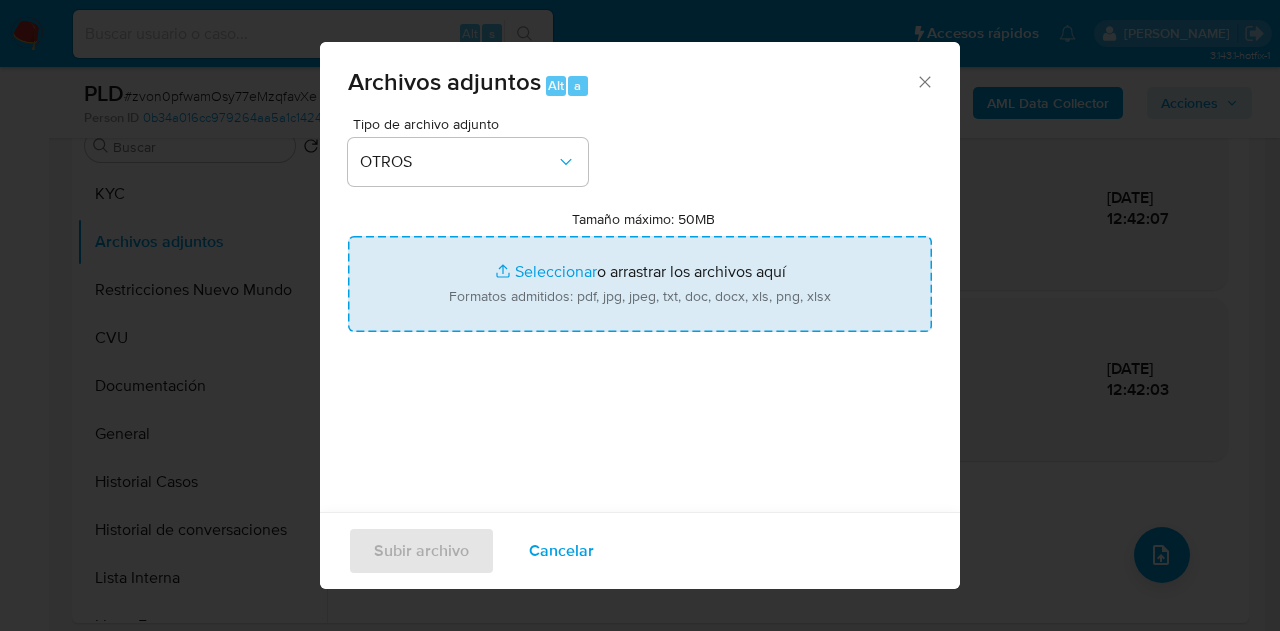 click on "Tamaño máximo: 50MB Seleccionar archivos" at bounding box center [640, 284] 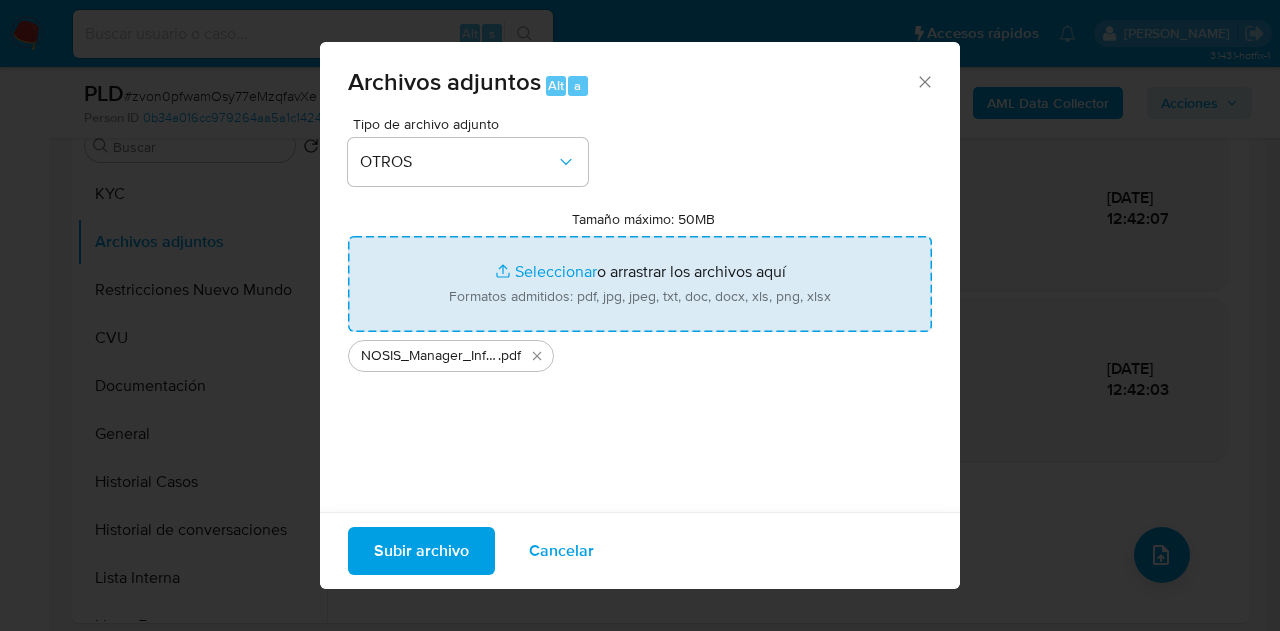 click on "Subir archivo" at bounding box center (421, 551) 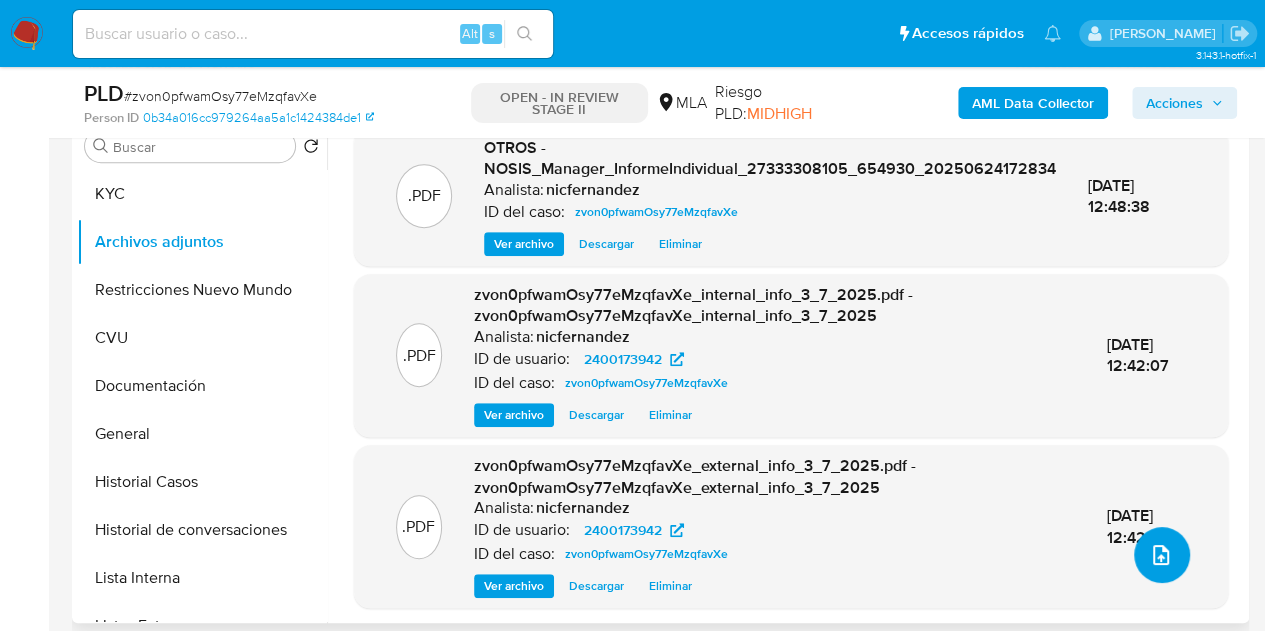 click 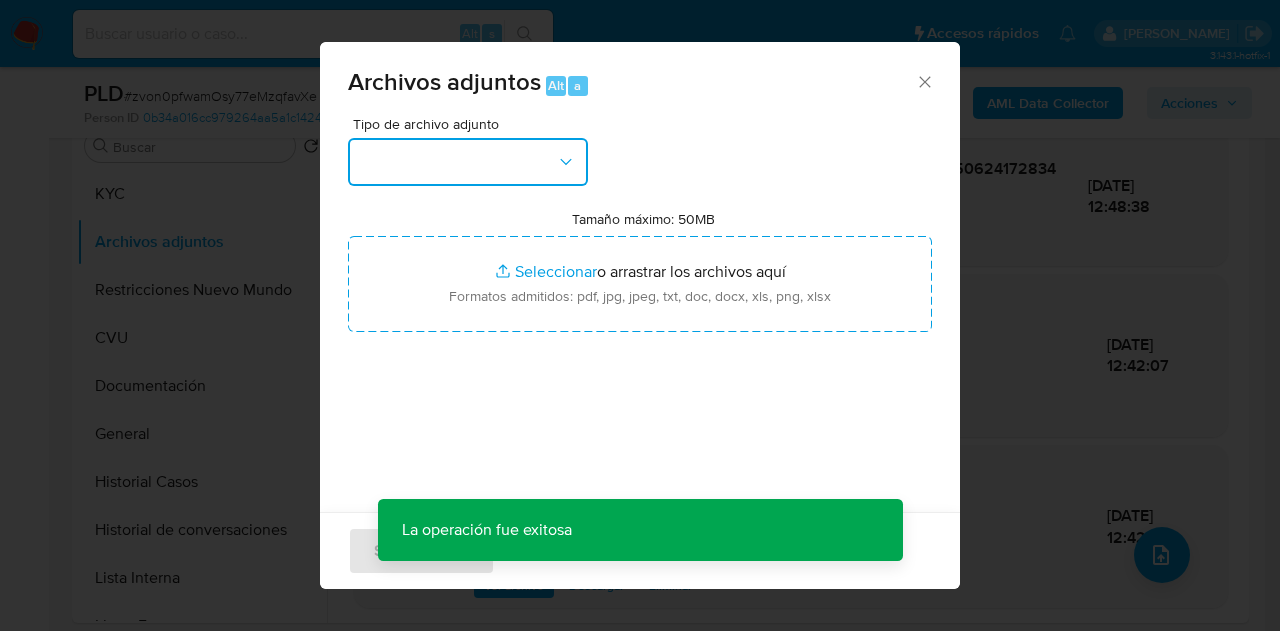 click at bounding box center [468, 162] 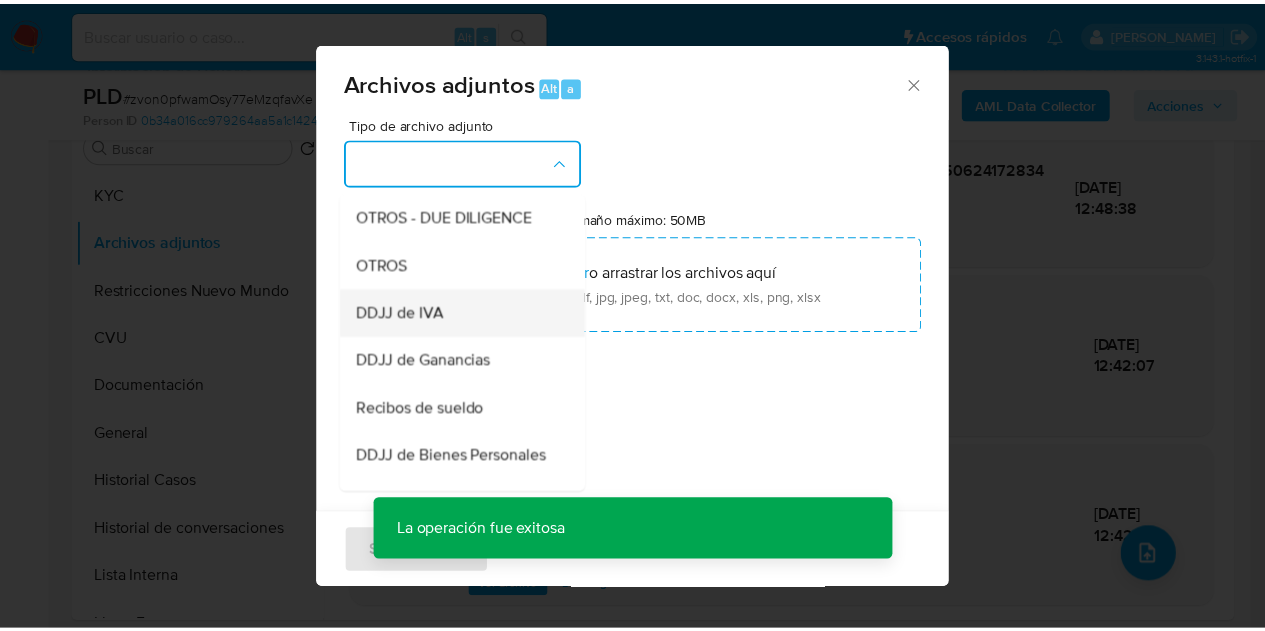 scroll, scrollTop: 387, scrollLeft: 0, axis: vertical 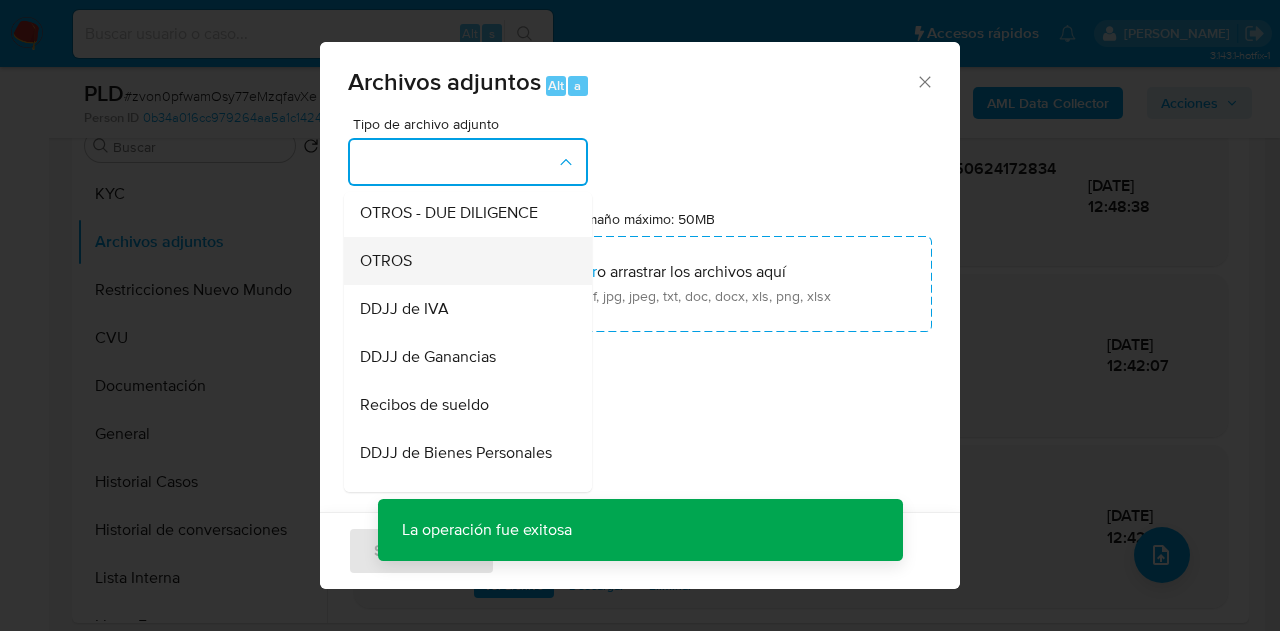 click on "OTROS" at bounding box center (462, 261) 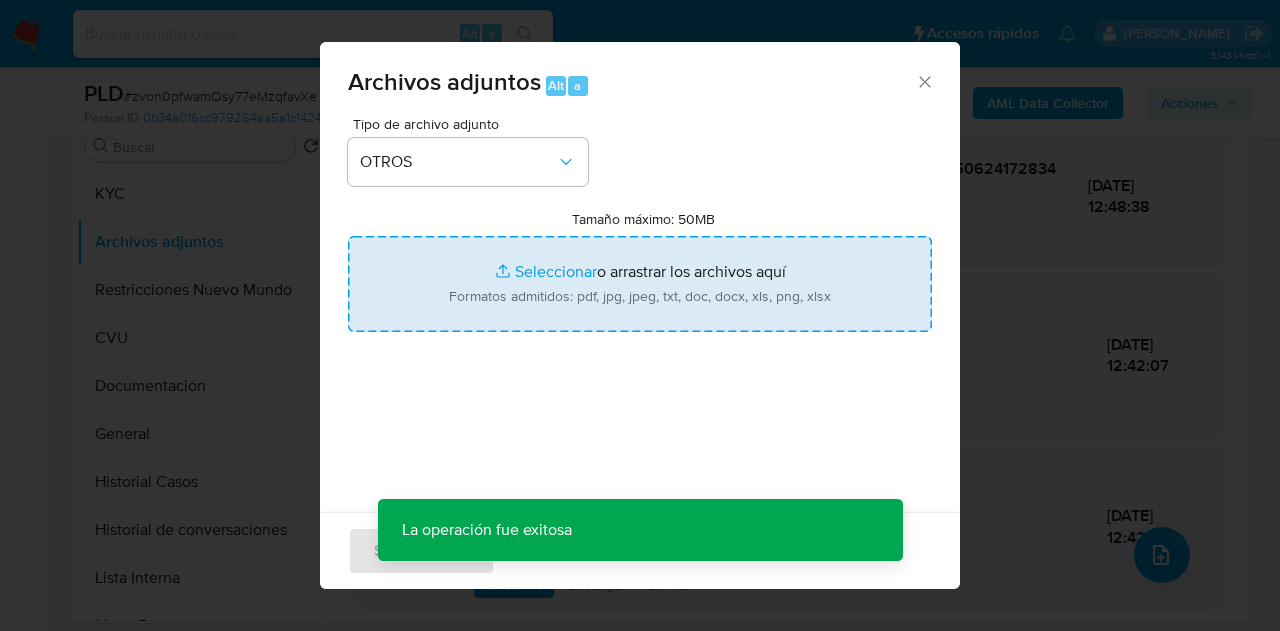 click on "Tamaño máximo: 50MB Seleccionar archivos" at bounding box center [640, 284] 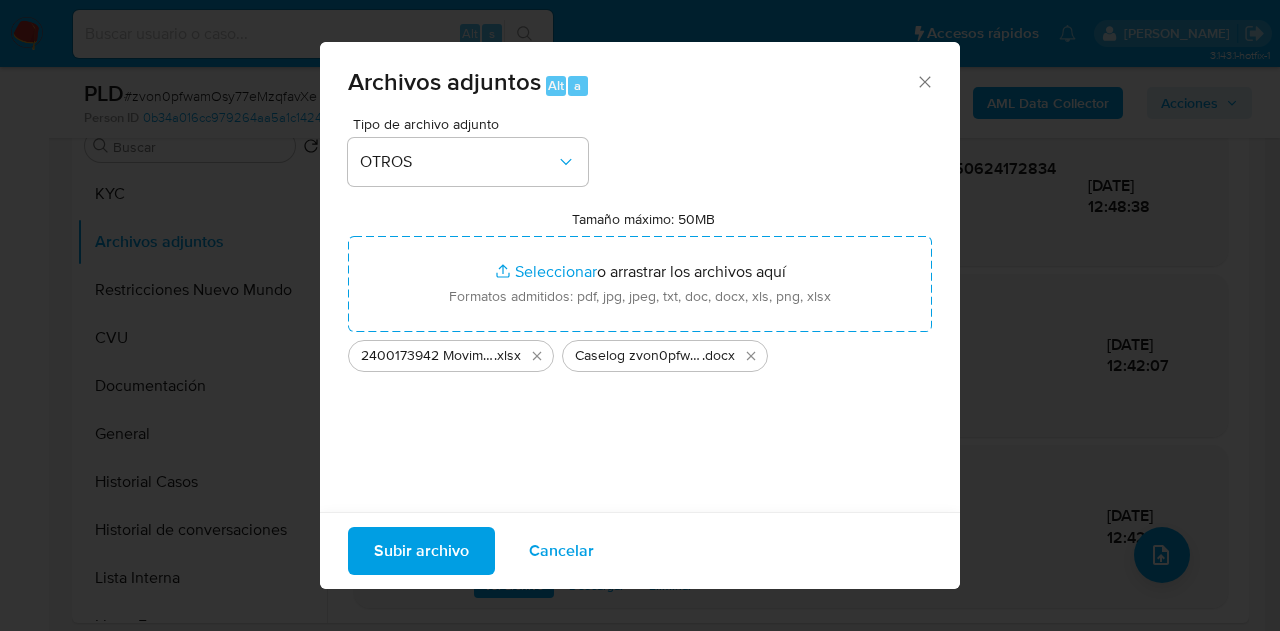 click on "Subir archivo" at bounding box center (421, 551) 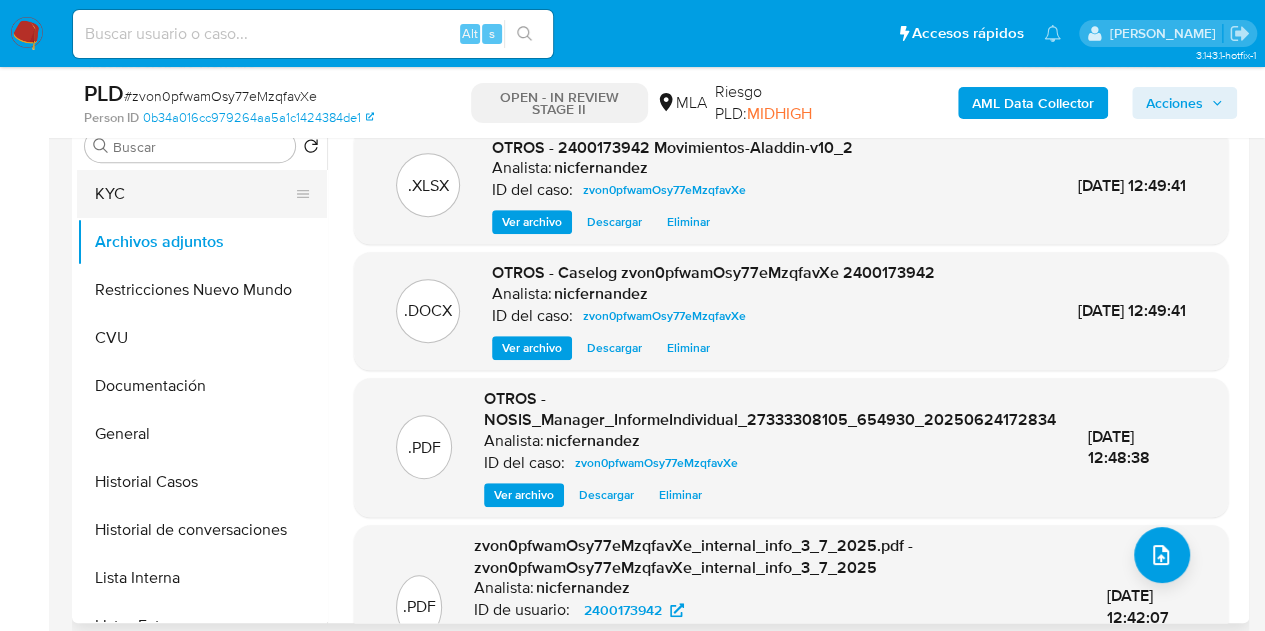 click on "KYC" at bounding box center (194, 194) 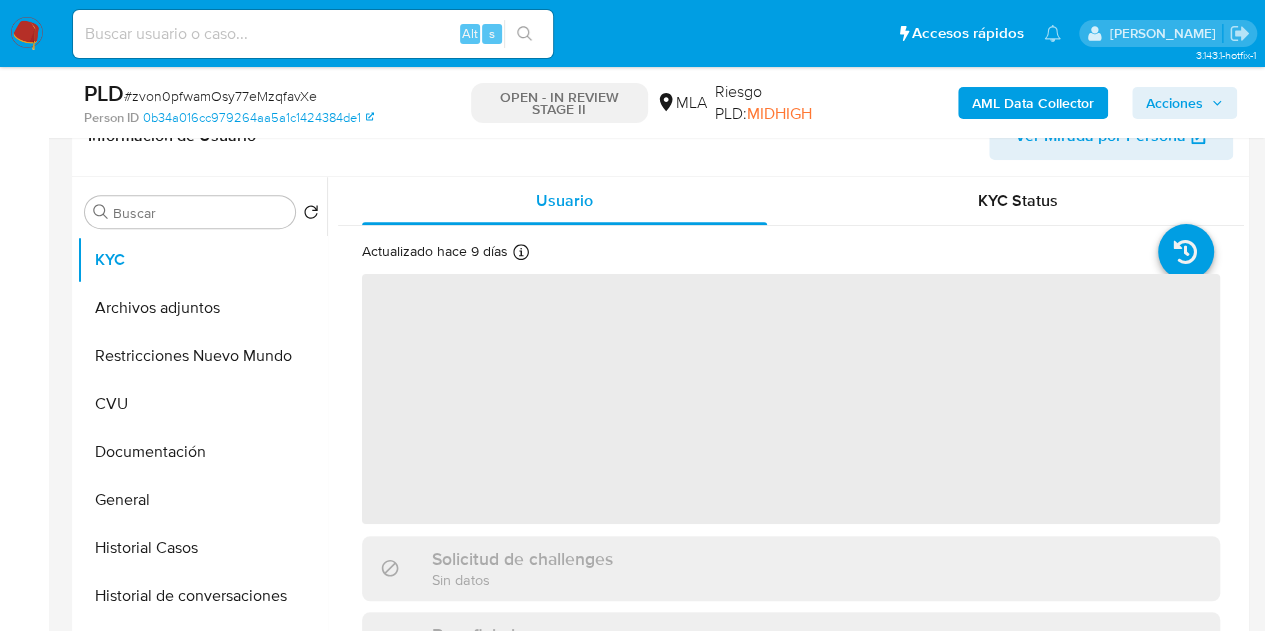 scroll, scrollTop: 338, scrollLeft: 0, axis: vertical 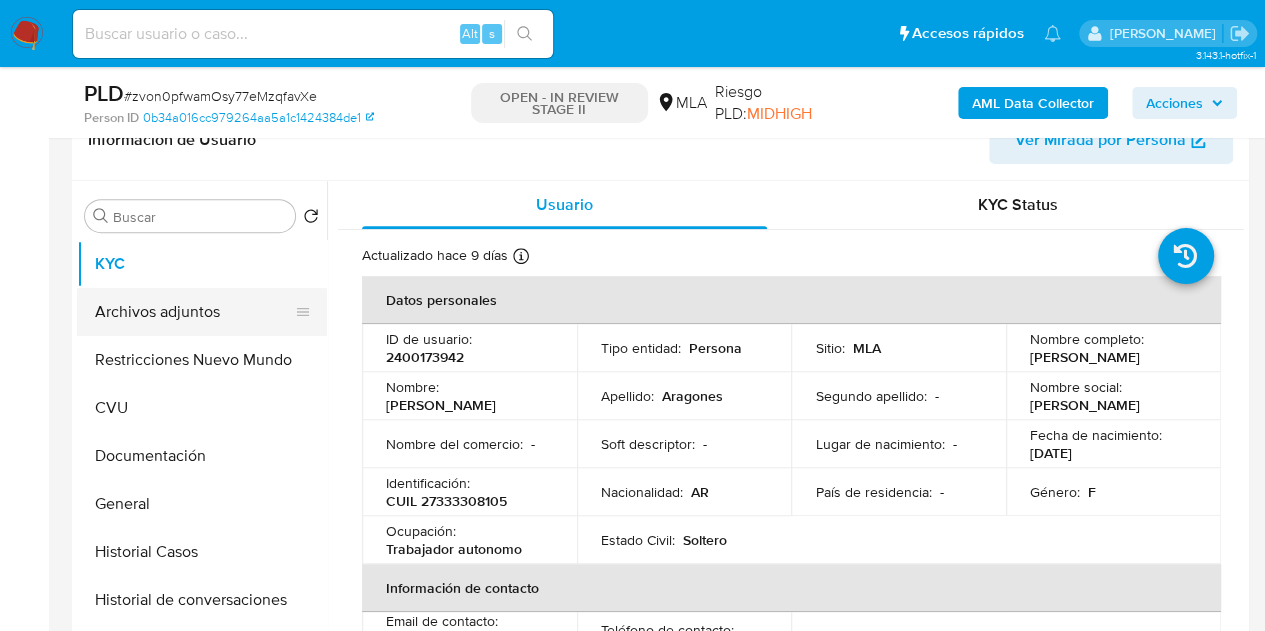 click on "Archivos adjuntos" at bounding box center (194, 312) 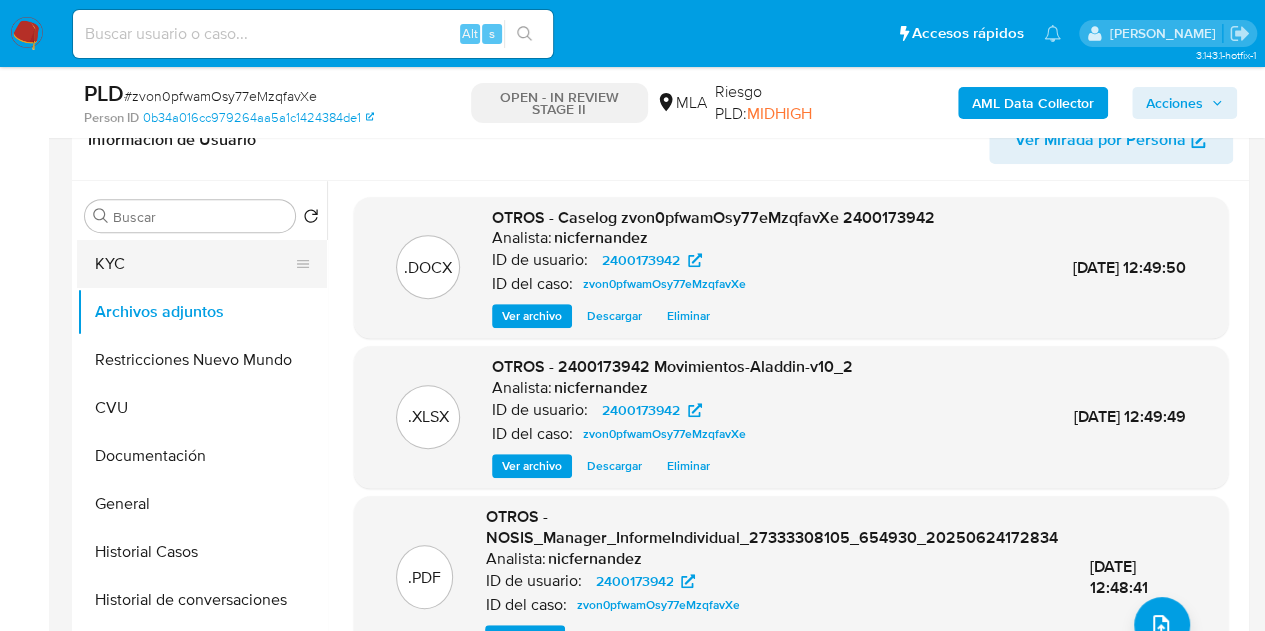 click on "KYC" at bounding box center [194, 264] 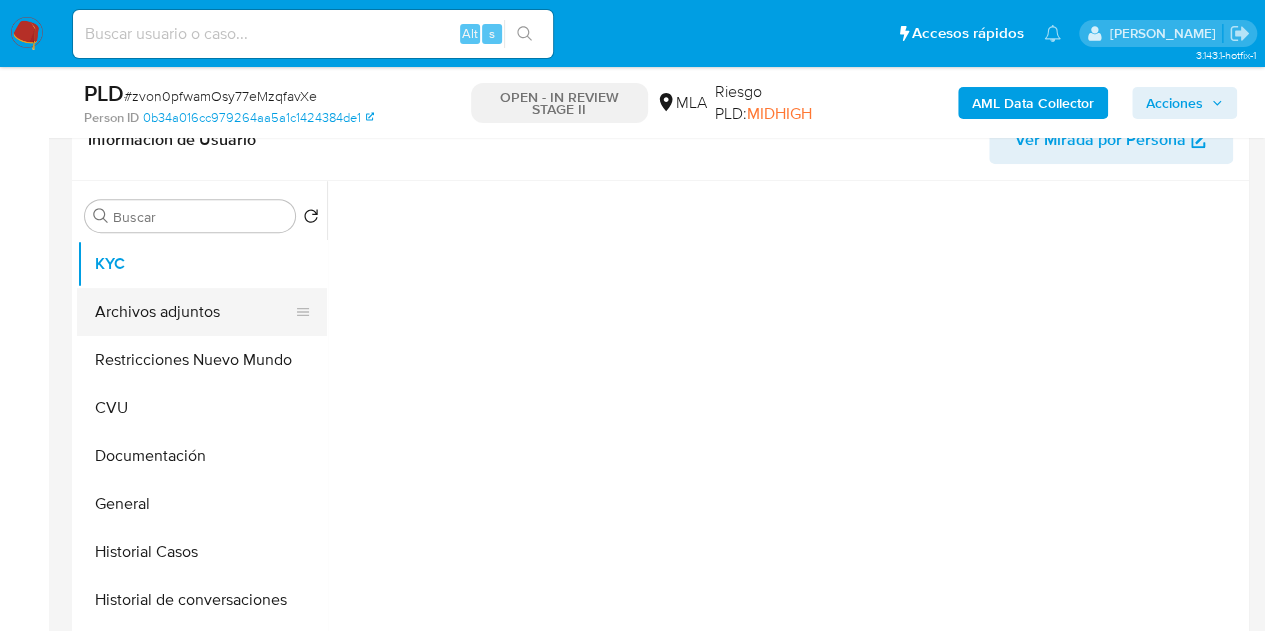 click on "Archivos adjuntos" at bounding box center [194, 312] 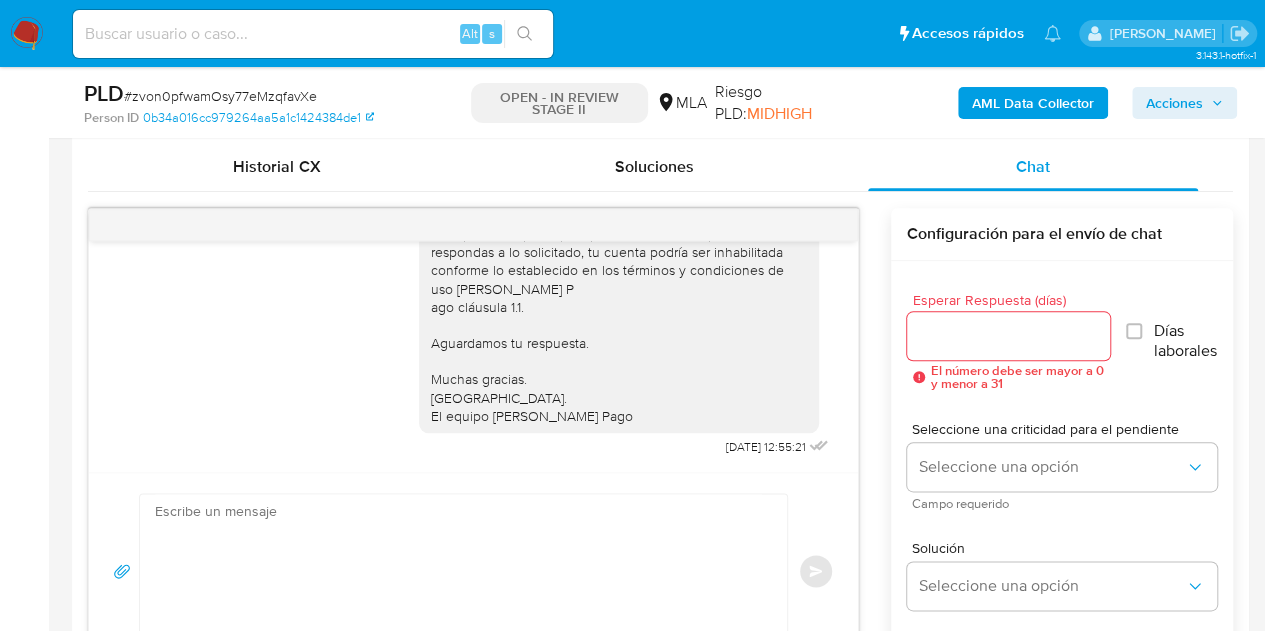 scroll, scrollTop: 894, scrollLeft: 0, axis: vertical 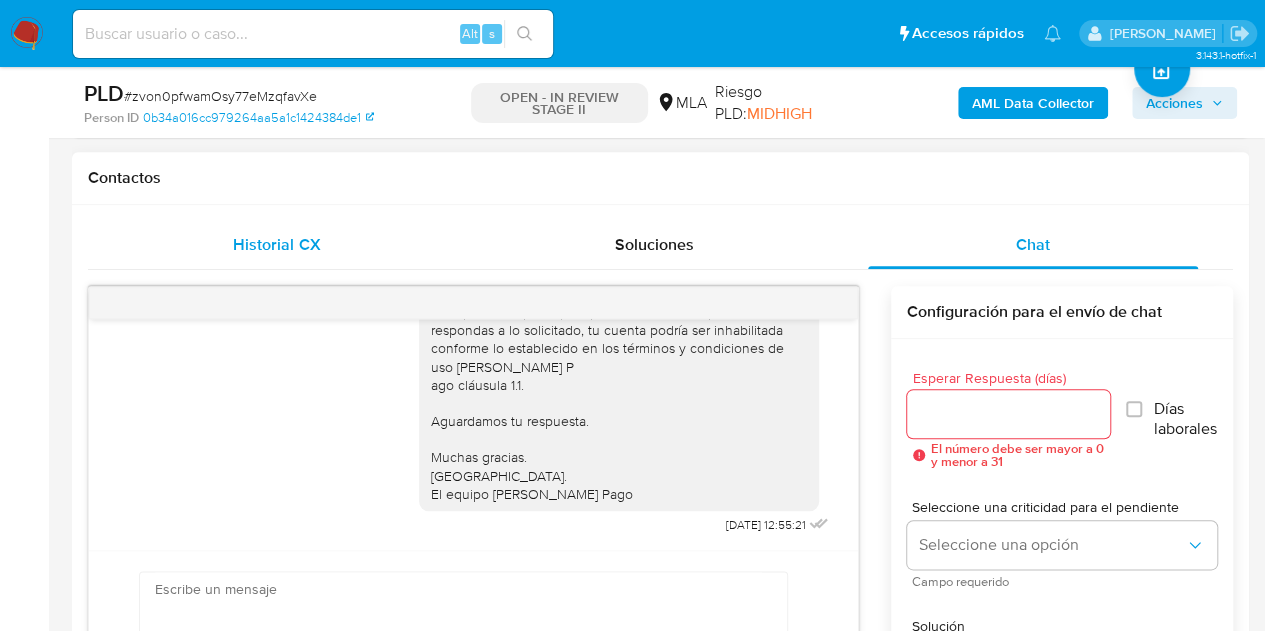 click on "Historial CX" at bounding box center [276, 244] 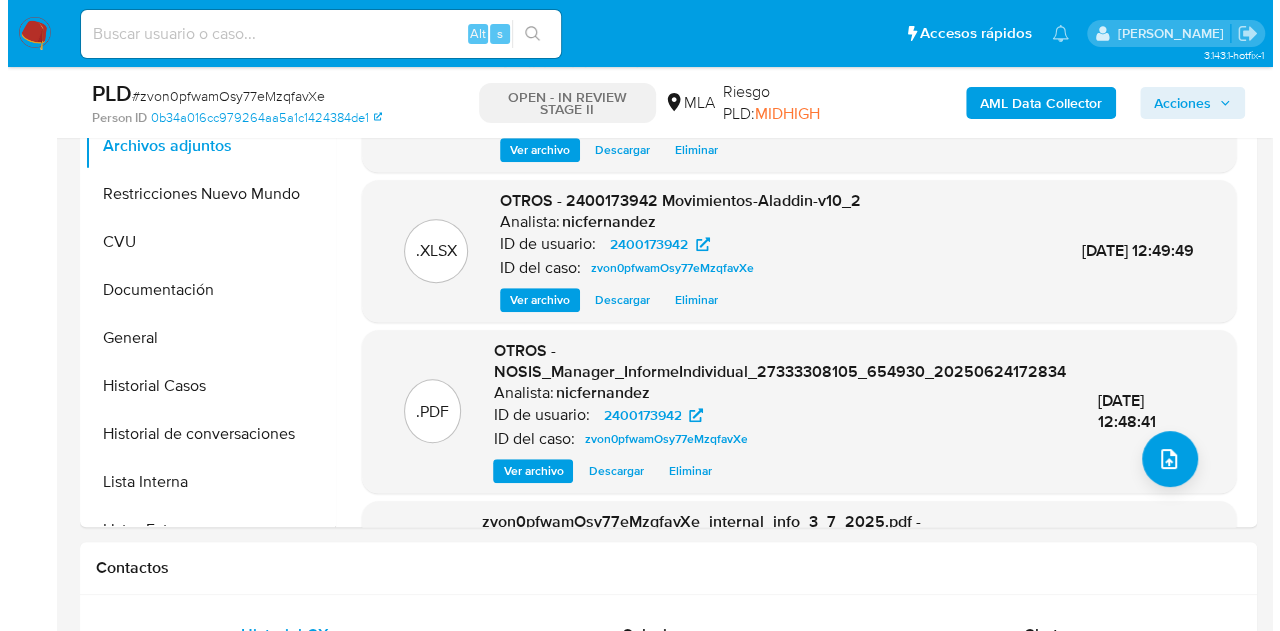 scroll, scrollTop: 392, scrollLeft: 0, axis: vertical 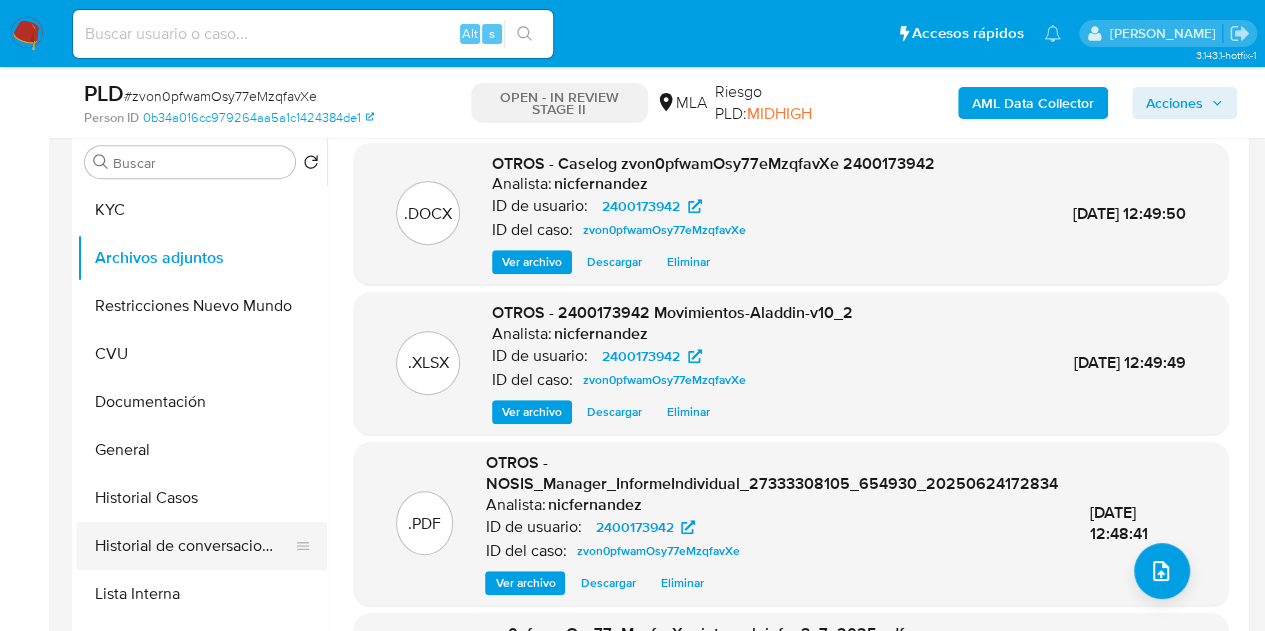 click on "Historial de conversaciones" at bounding box center (194, 546) 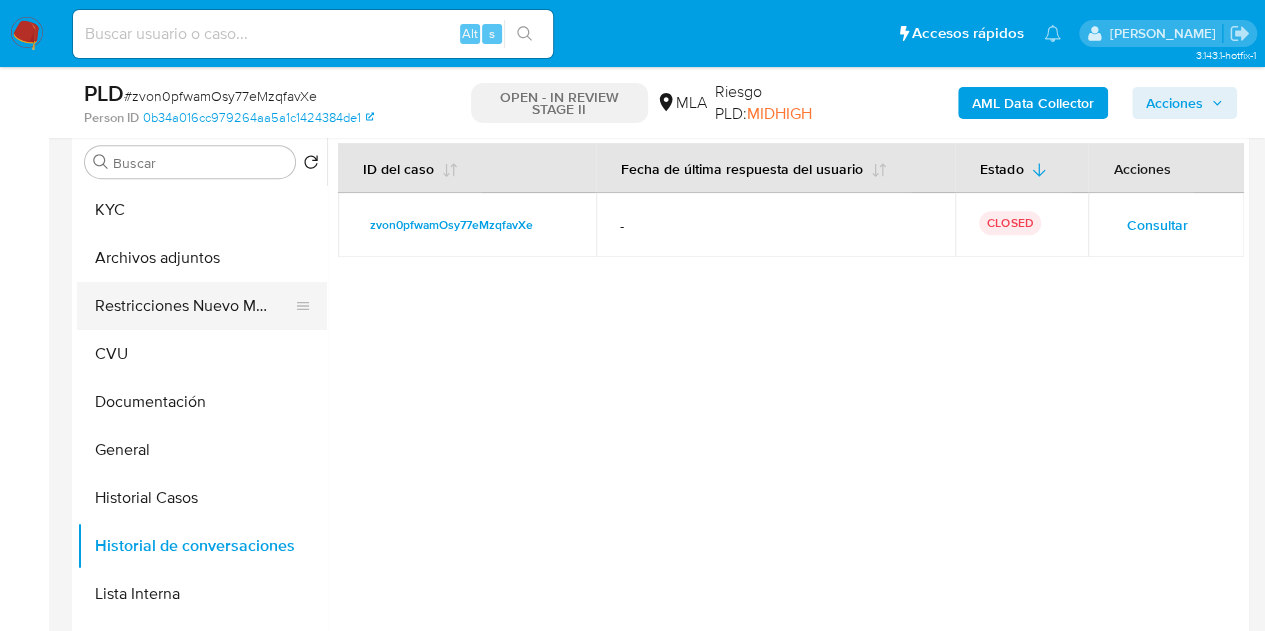 click on "Restricciones Nuevo Mundo" at bounding box center [194, 306] 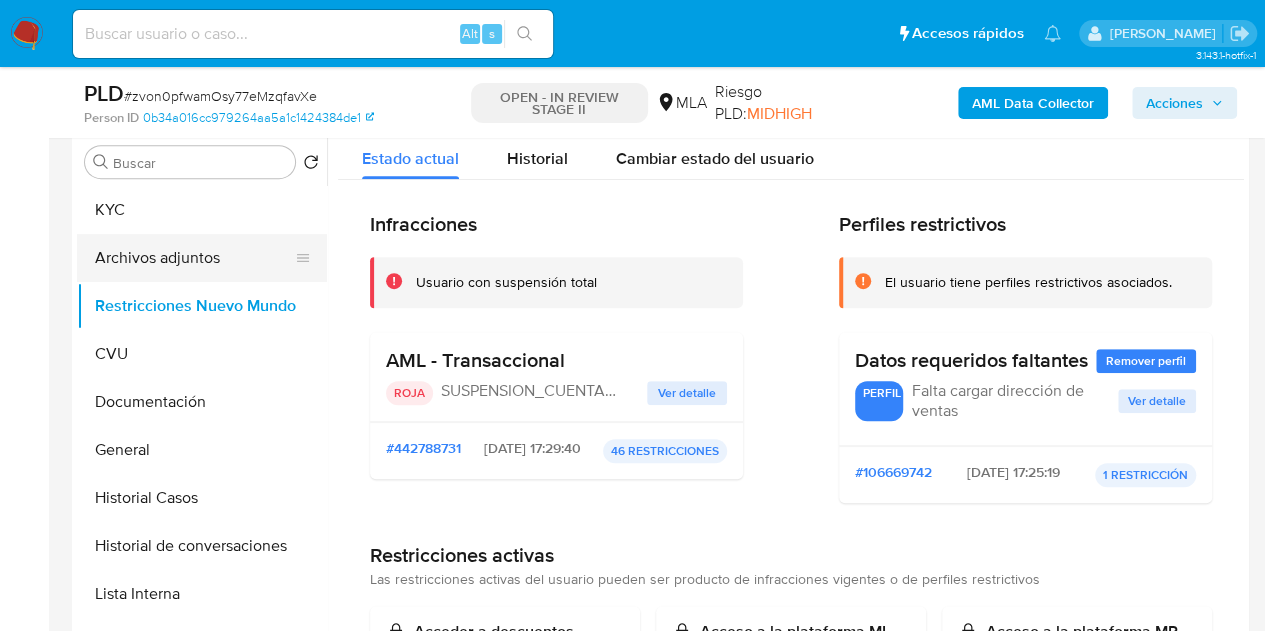 click on "Archivos adjuntos" at bounding box center (194, 258) 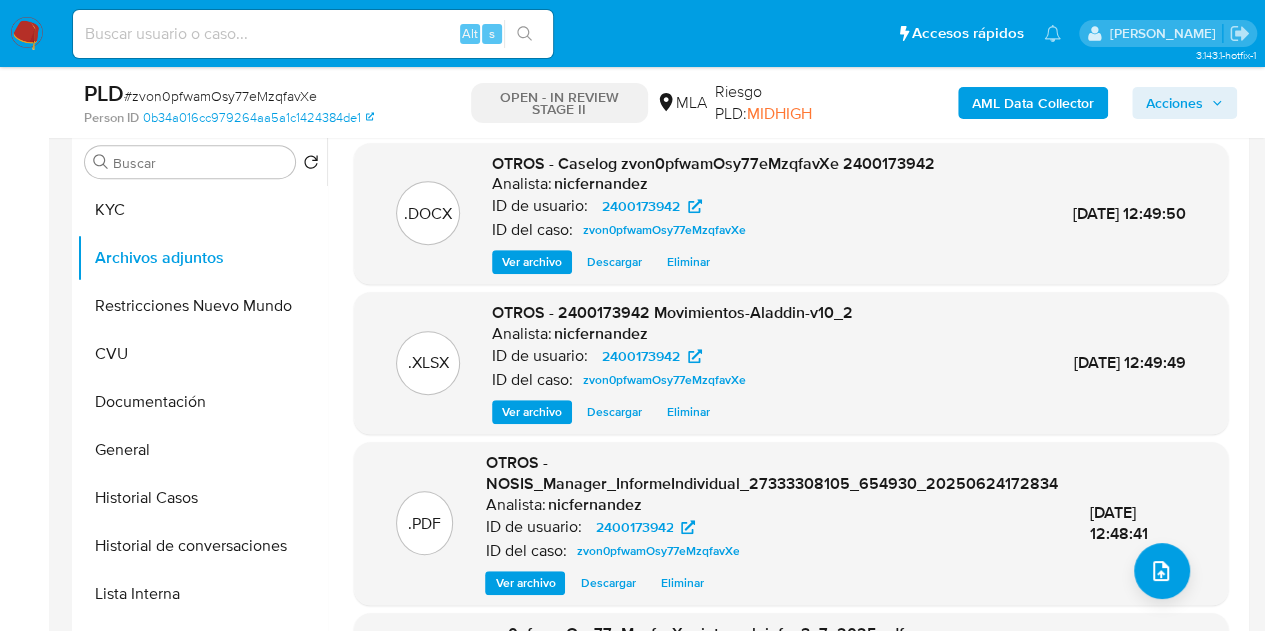 click on "ID del caso:" at bounding box center (532, 230) 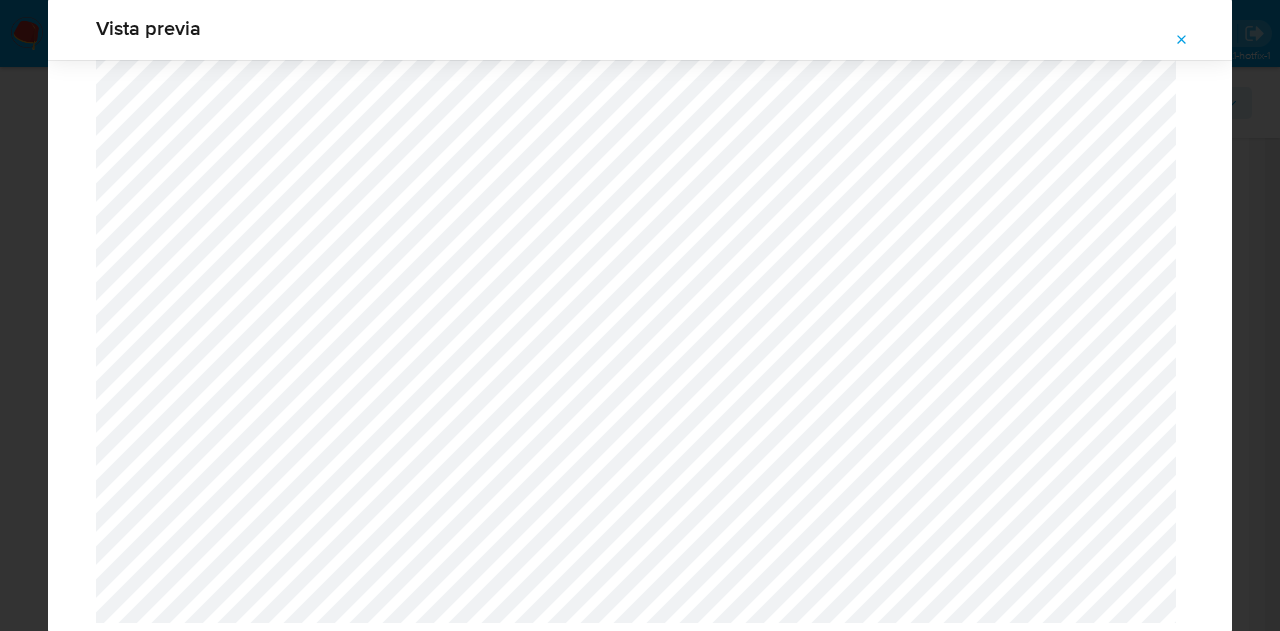 scroll, scrollTop: 2156, scrollLeft: 0, axis: vertical 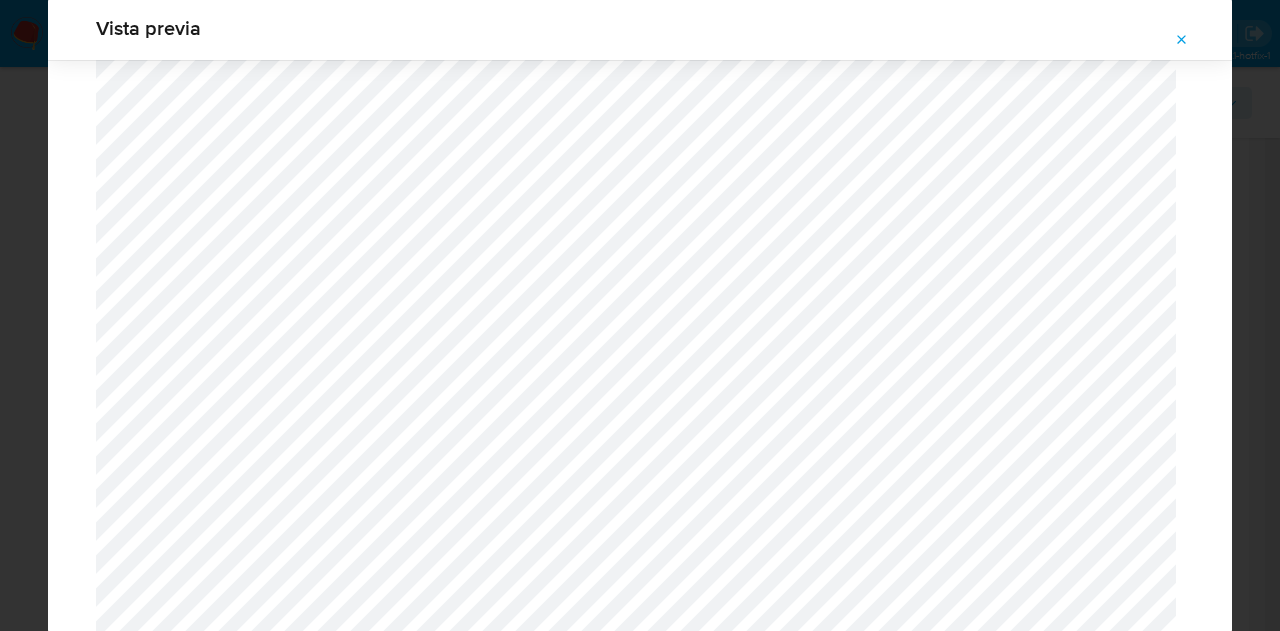 click at bounding box center (1182, 40) 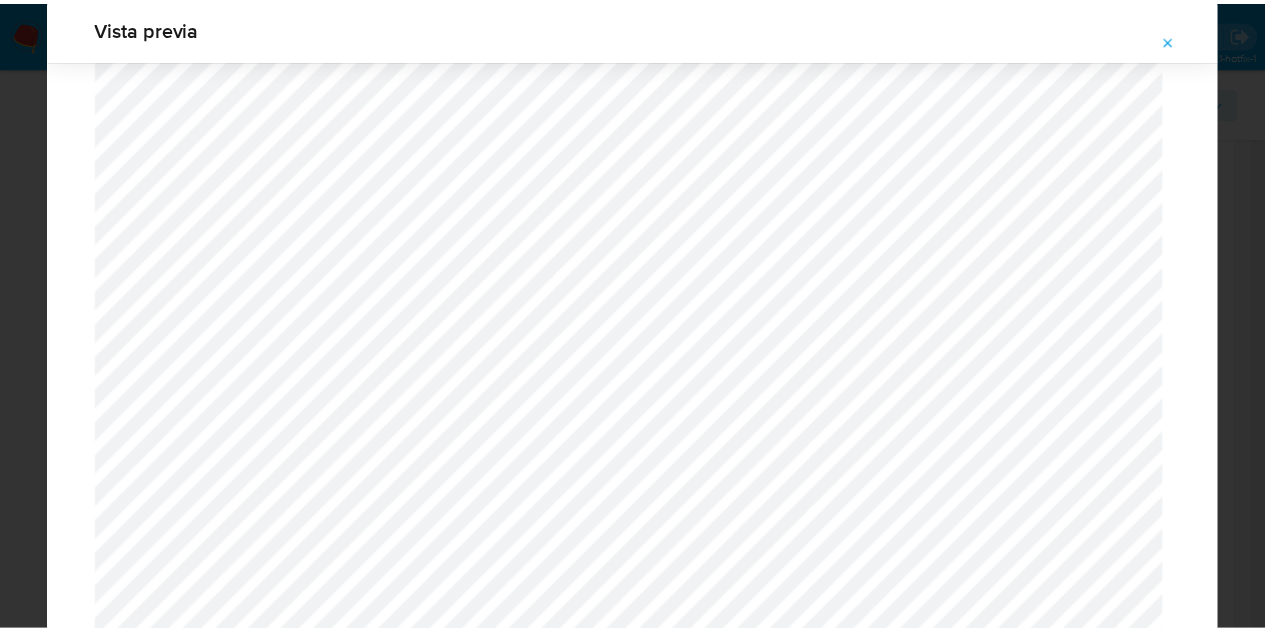 scroll, scrollTop: 64, scrollLeft: 0, axis: vertical 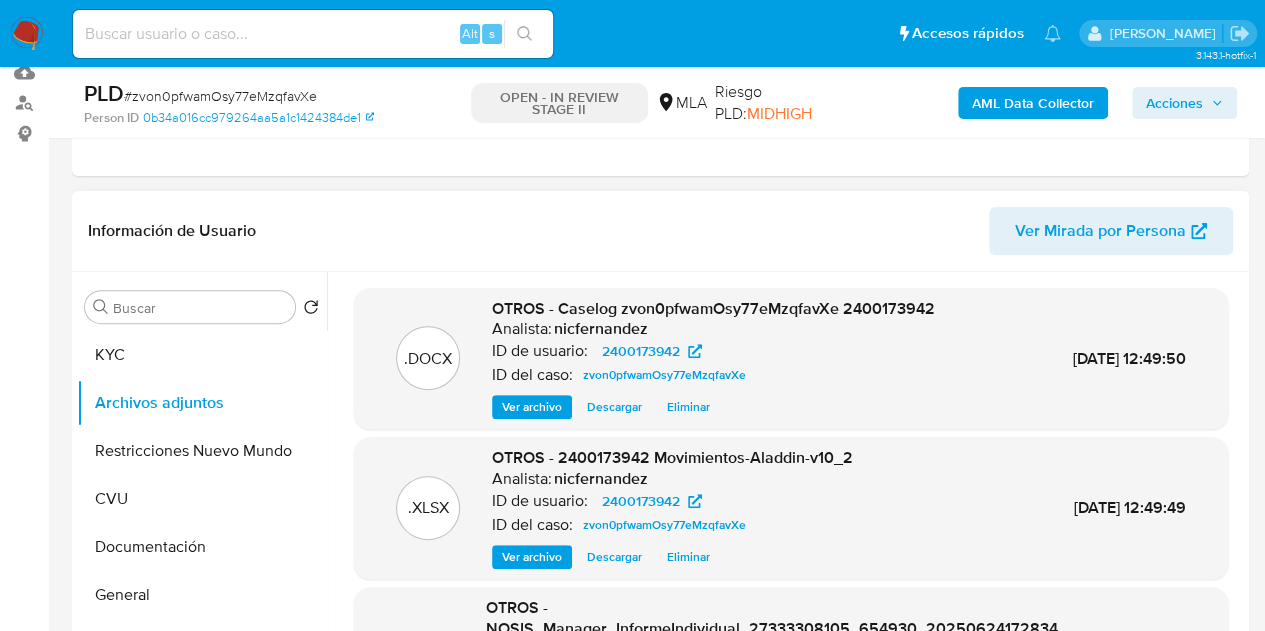 drag, startPoint x: 599, startPoint y: 231, endPoint x: 622, endPoint y: 225, distance: 23.769728 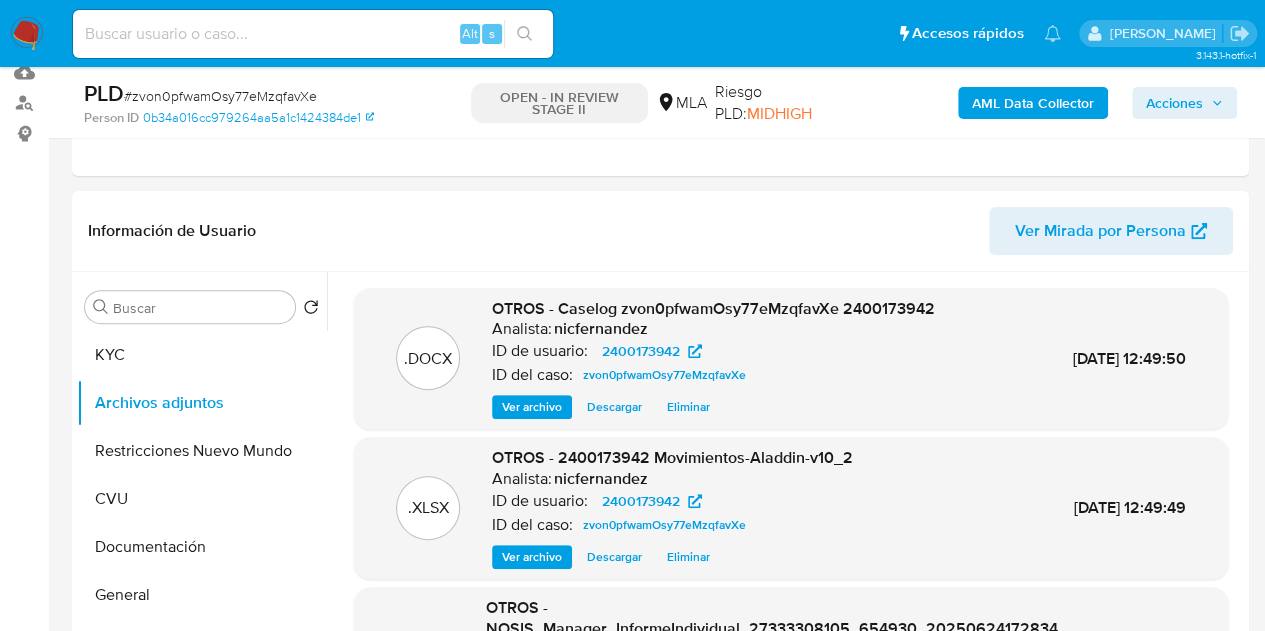 click on "Acciones" at bounding box center (1174, 103) 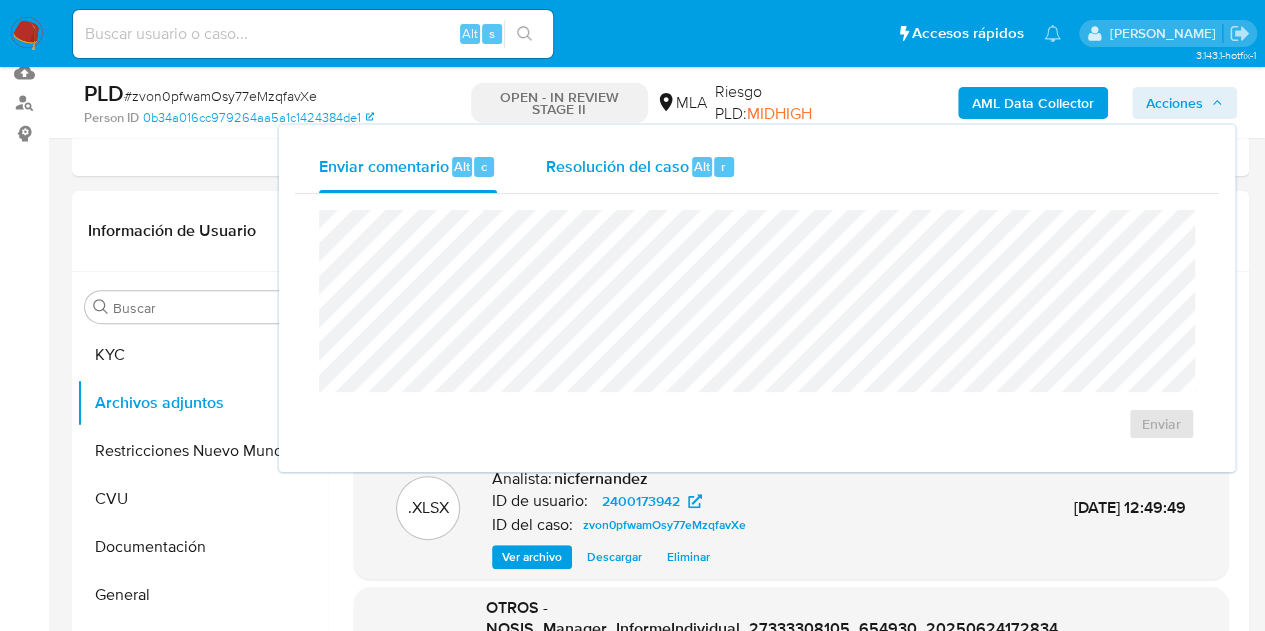 click on "Alt" at bounding box center (702, 166) 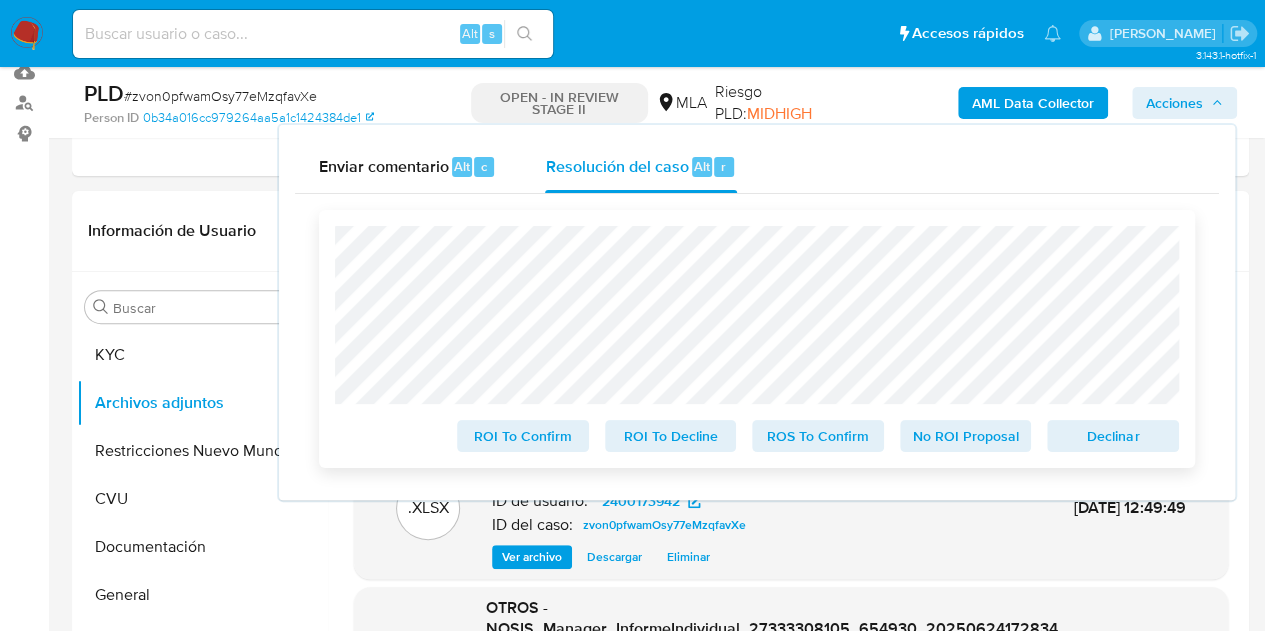 click on "Declinar" at bounding box center (1113, 436) 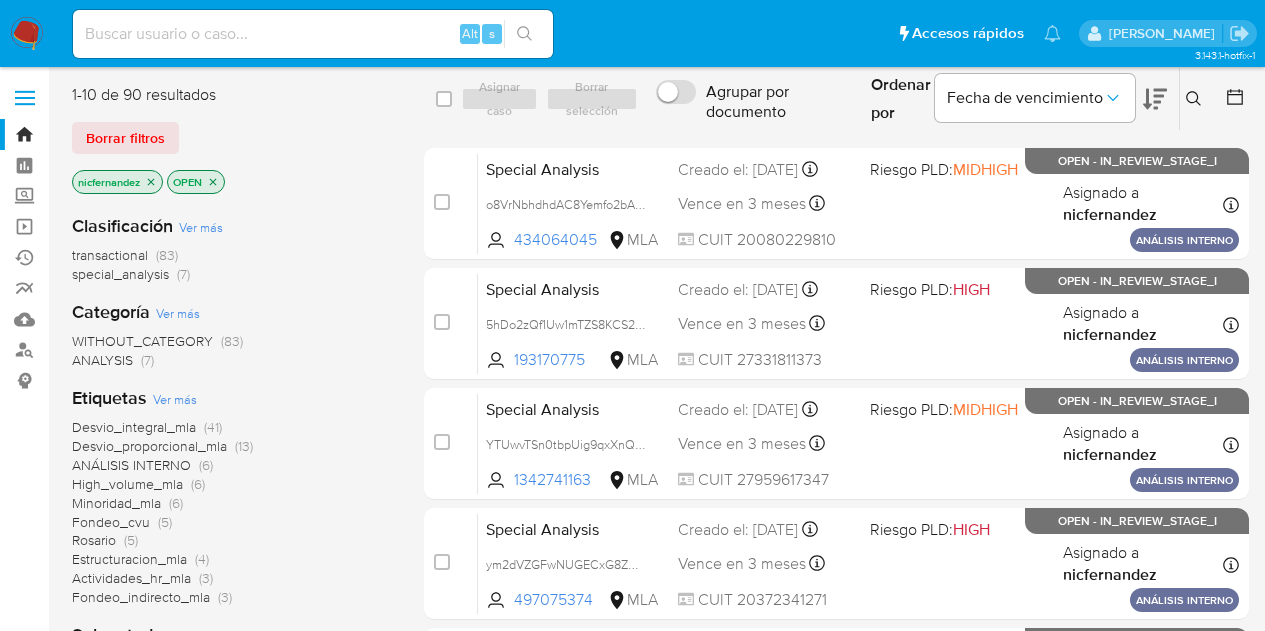 scroll, scrollTop: 0, scrollLeft: 0, axis: both 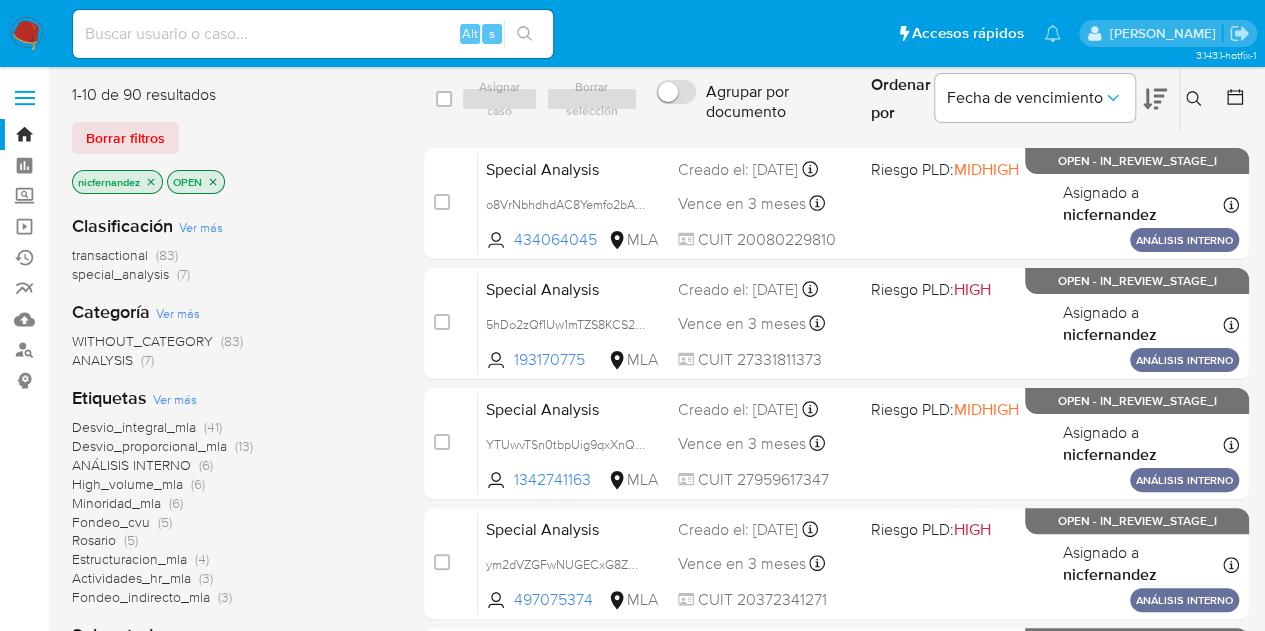 drag, startPoint x: 398, startPoint y: 170, endPoint x: 534, endPoint y: 63, distance: 173.04623 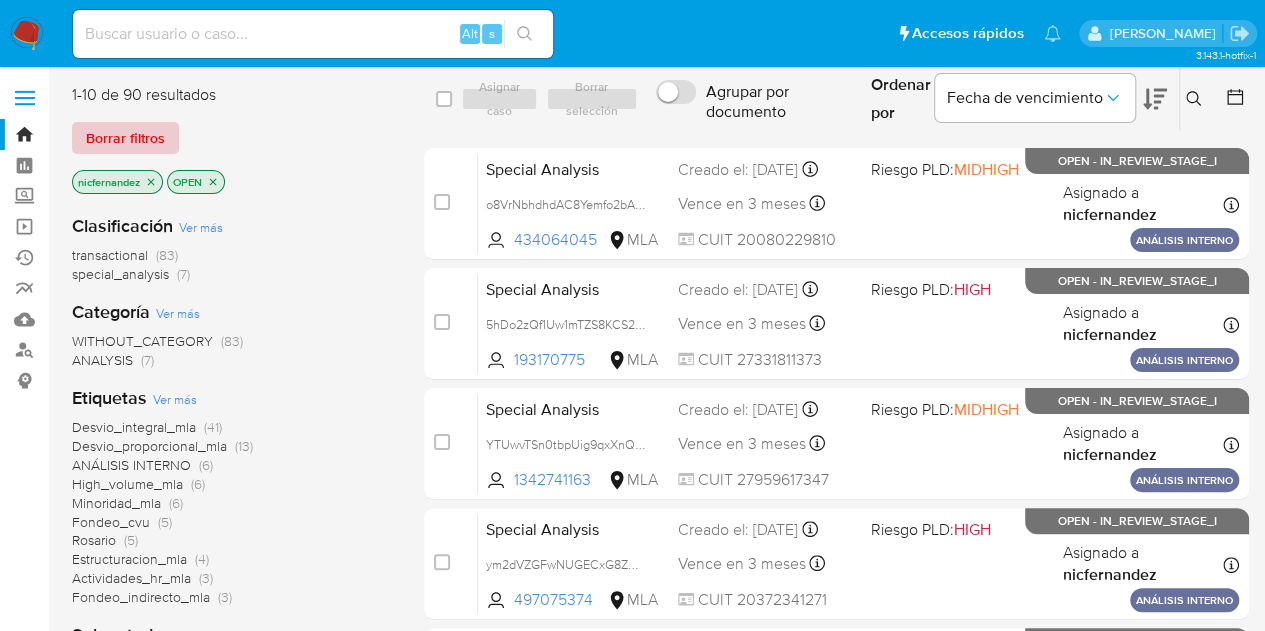 click on "Borrar filtros" at bounding box center (125, 138) 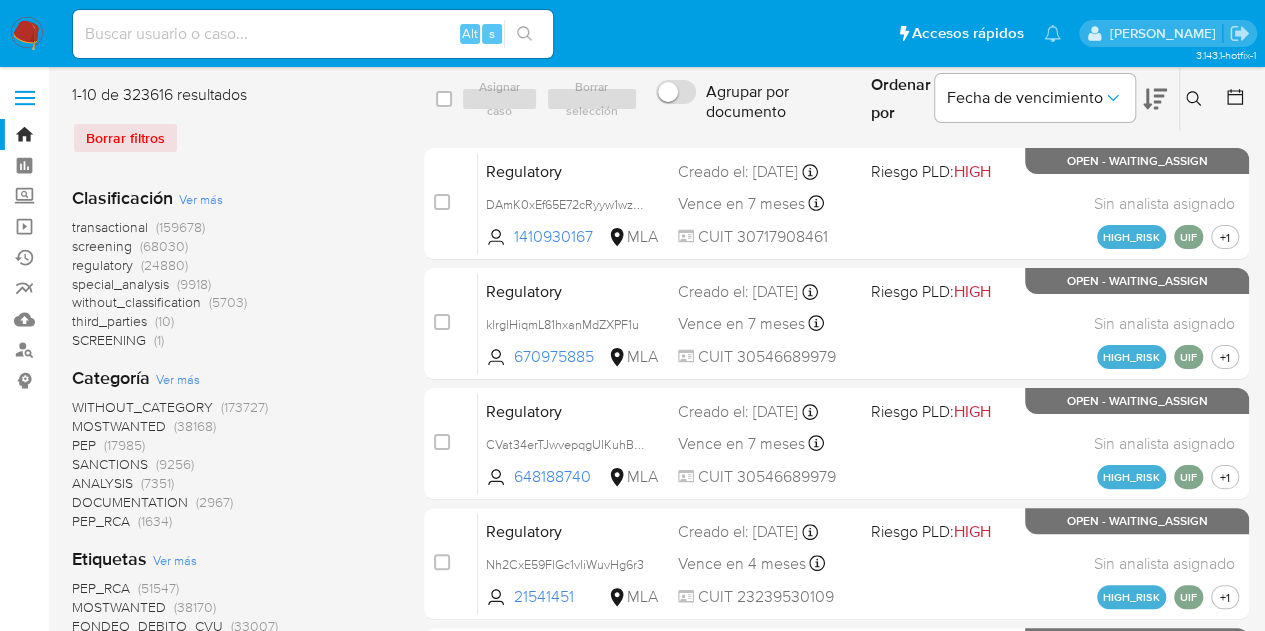 click on "transactional (159678) screening (68030) regulatory (24880) special_analysis (9918) without_classification (5703) third_parties (10) SCREENING (1)" at bounding box center [232, 284] 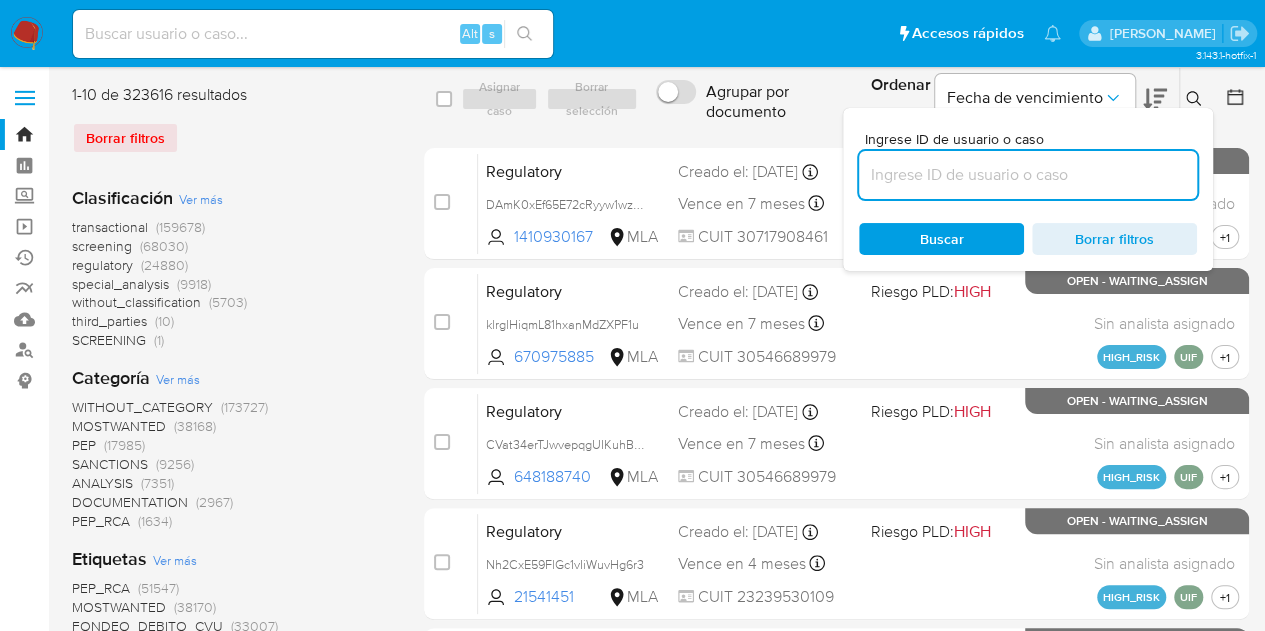 click at bounding box center (1028, 175) 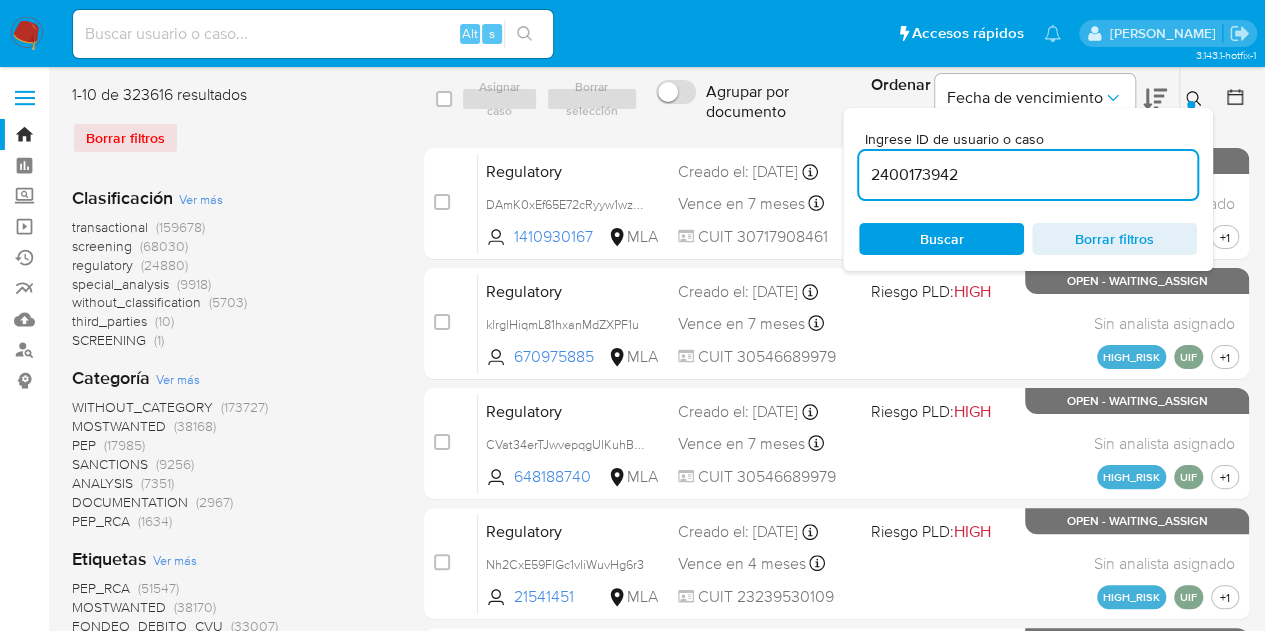 type on "2400173942" 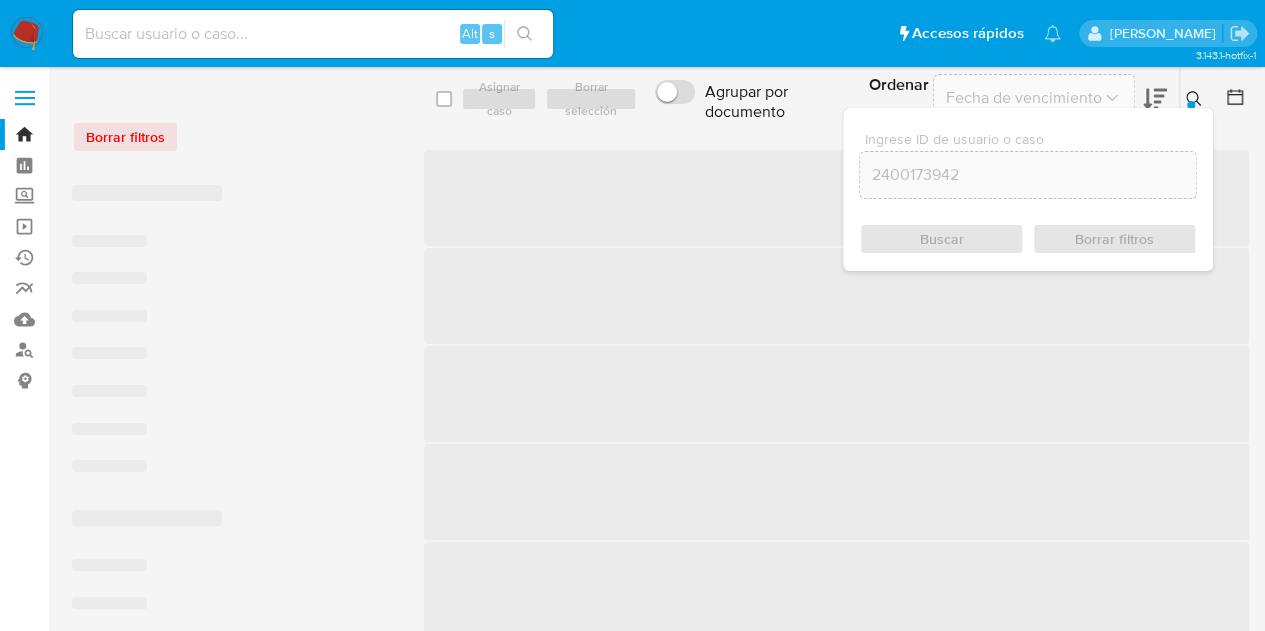 click at bounding box center (1196, 99) 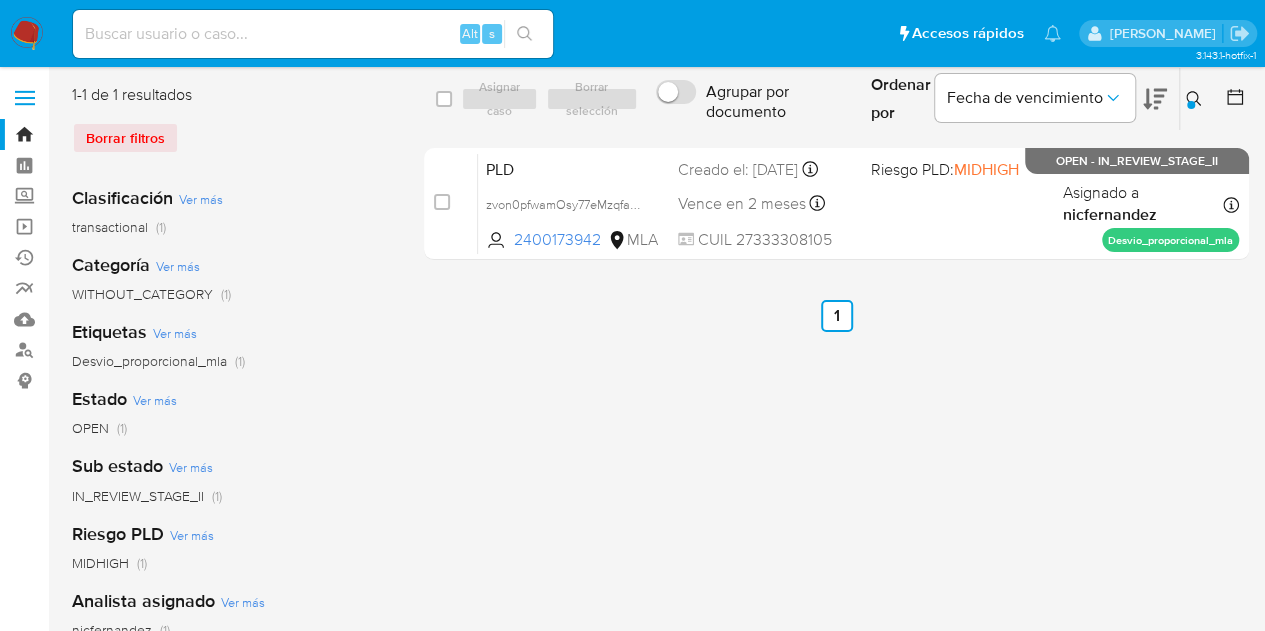 click at bounding box center [1191, 105] 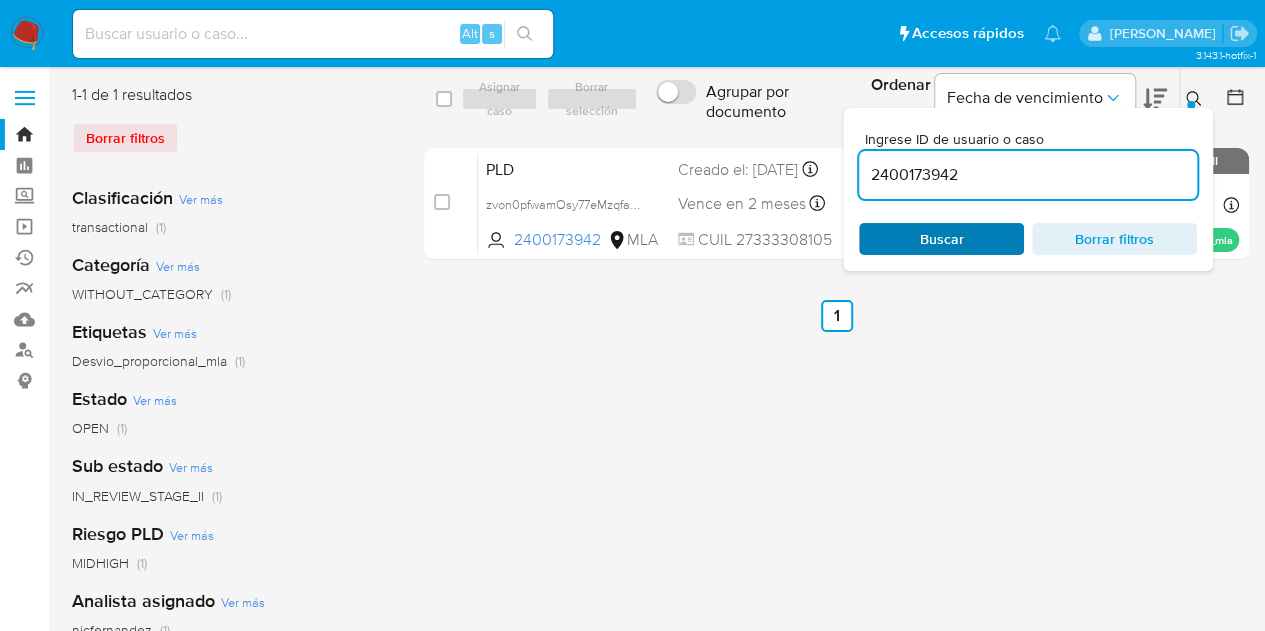 click on "Buscar" at bounding box center (942, 239) 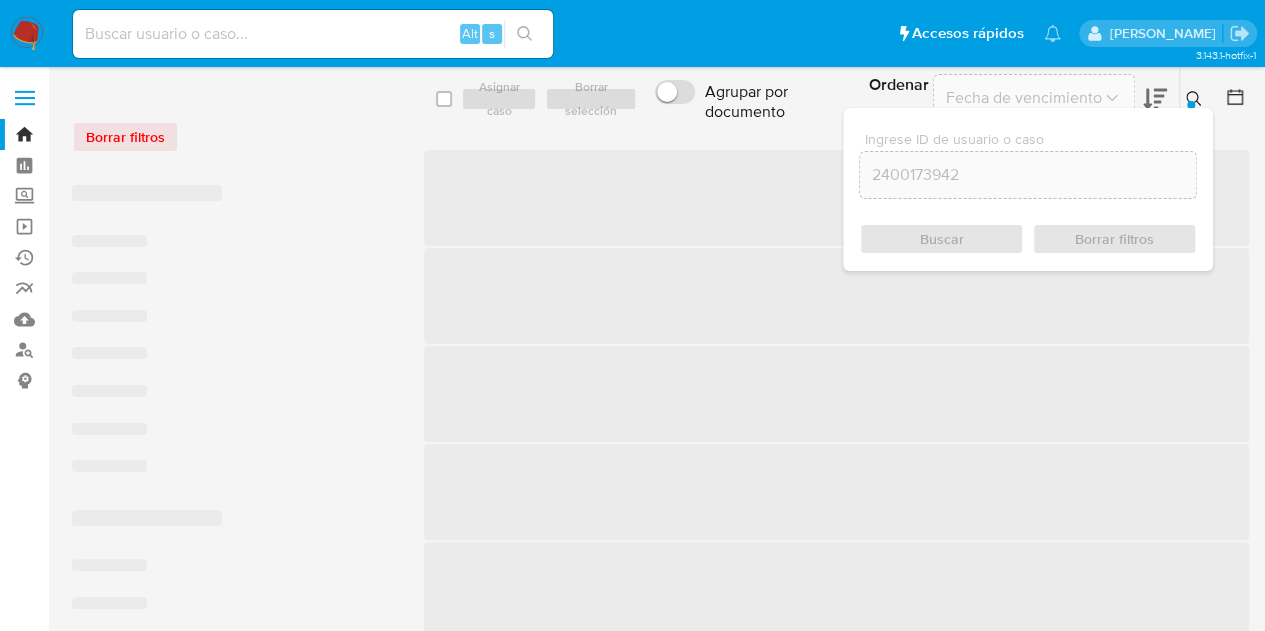 click 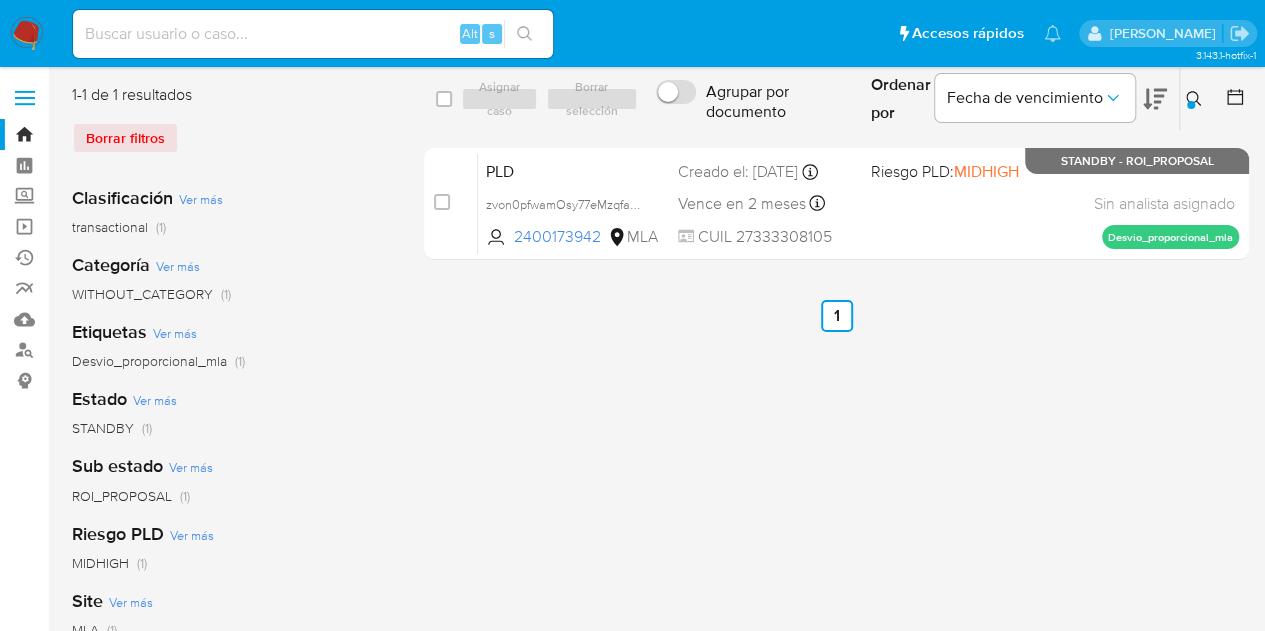 click 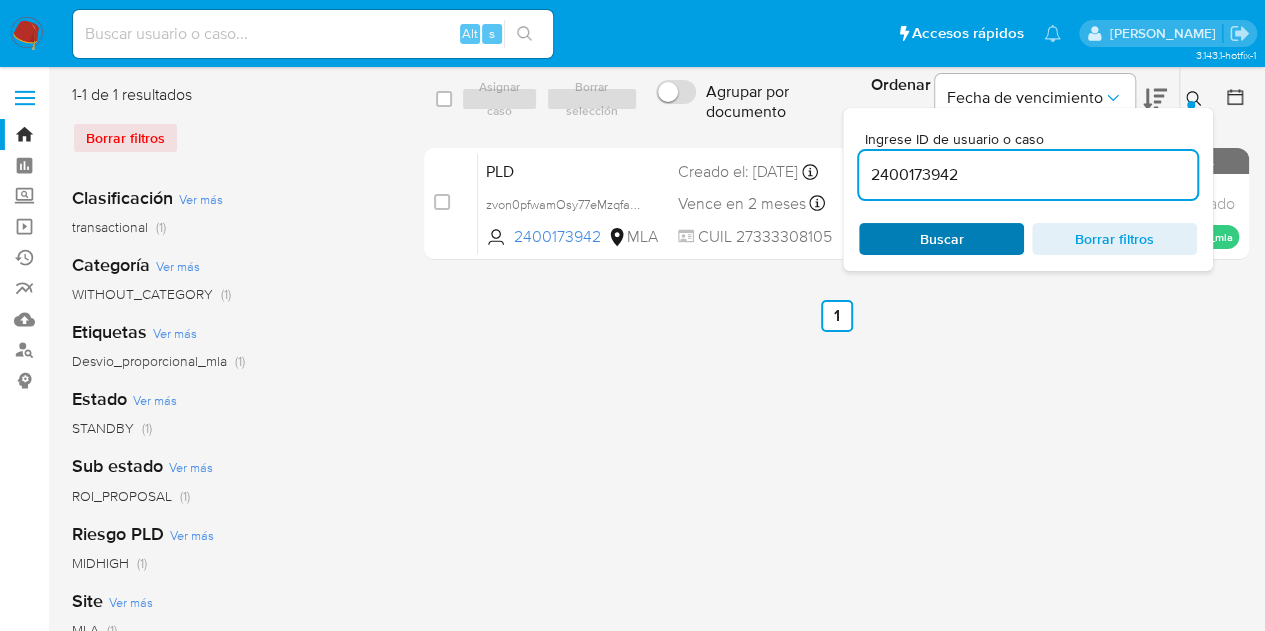 click on "Buscar" at bounding box center (941, 239) 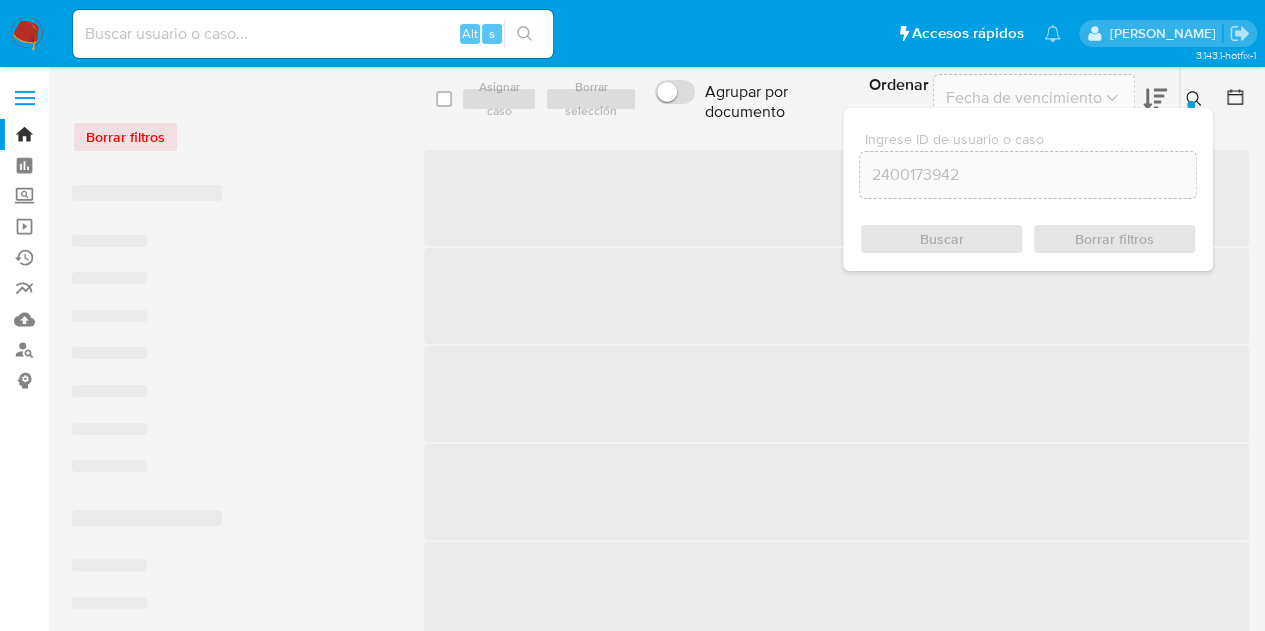 click at bounding box center [1196, 99] 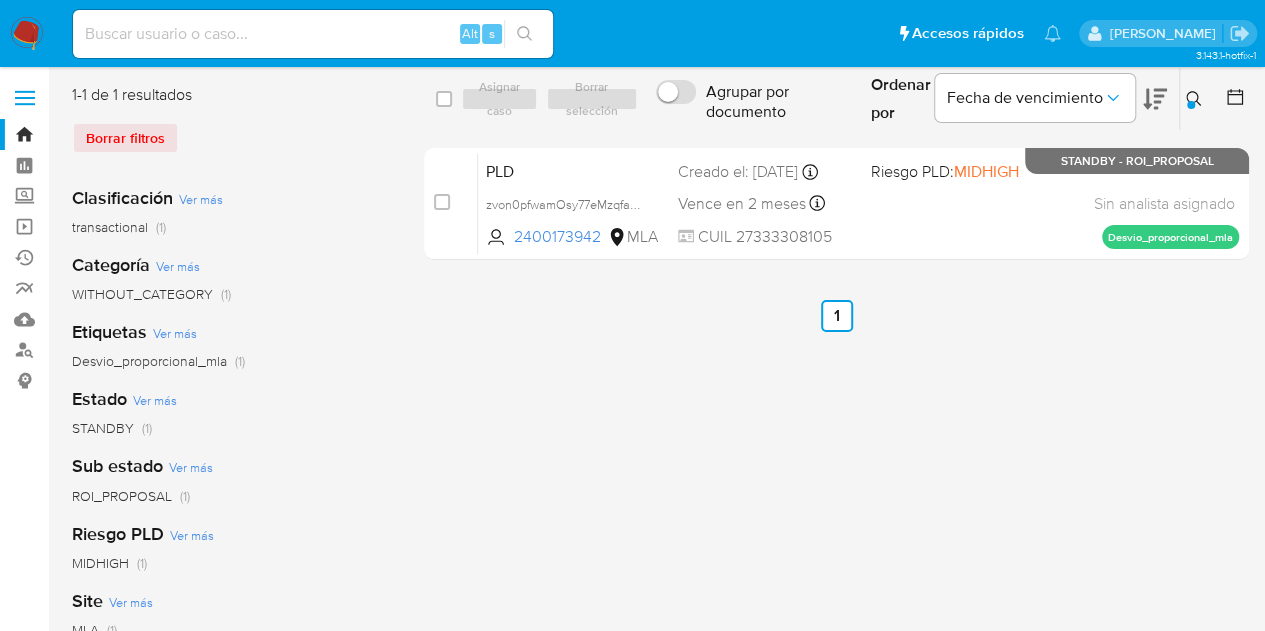 click on "PLD" at bounding box center [574, 170] 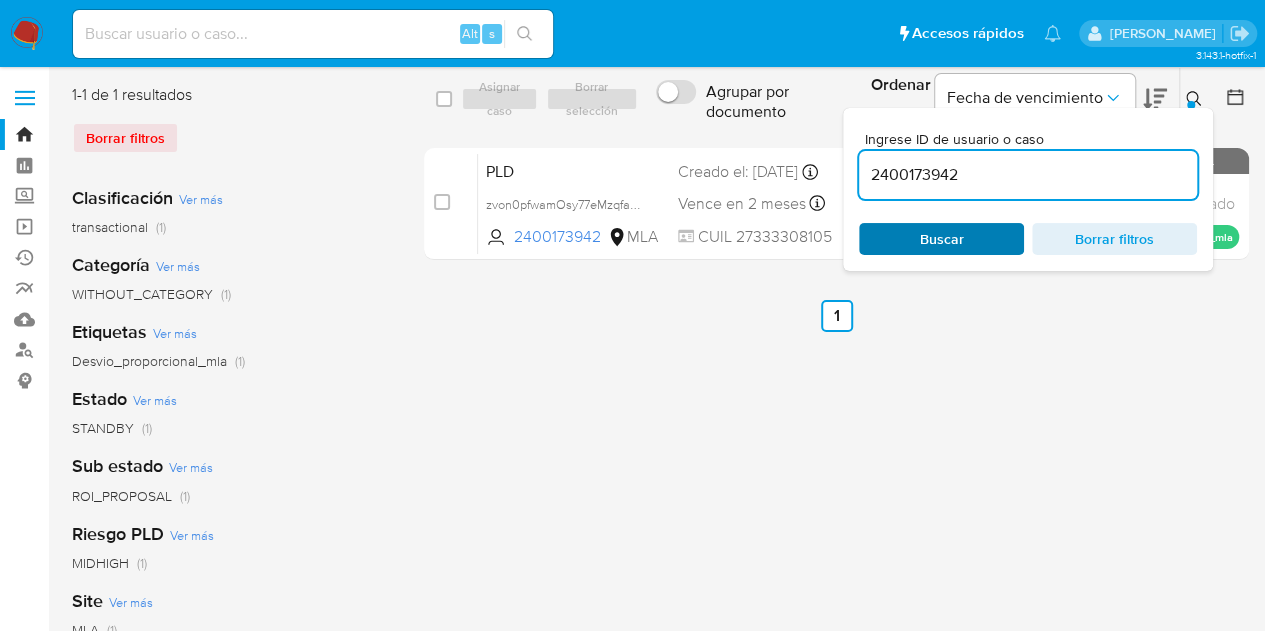 click on "Buscar" at bounding box center [941, 239] 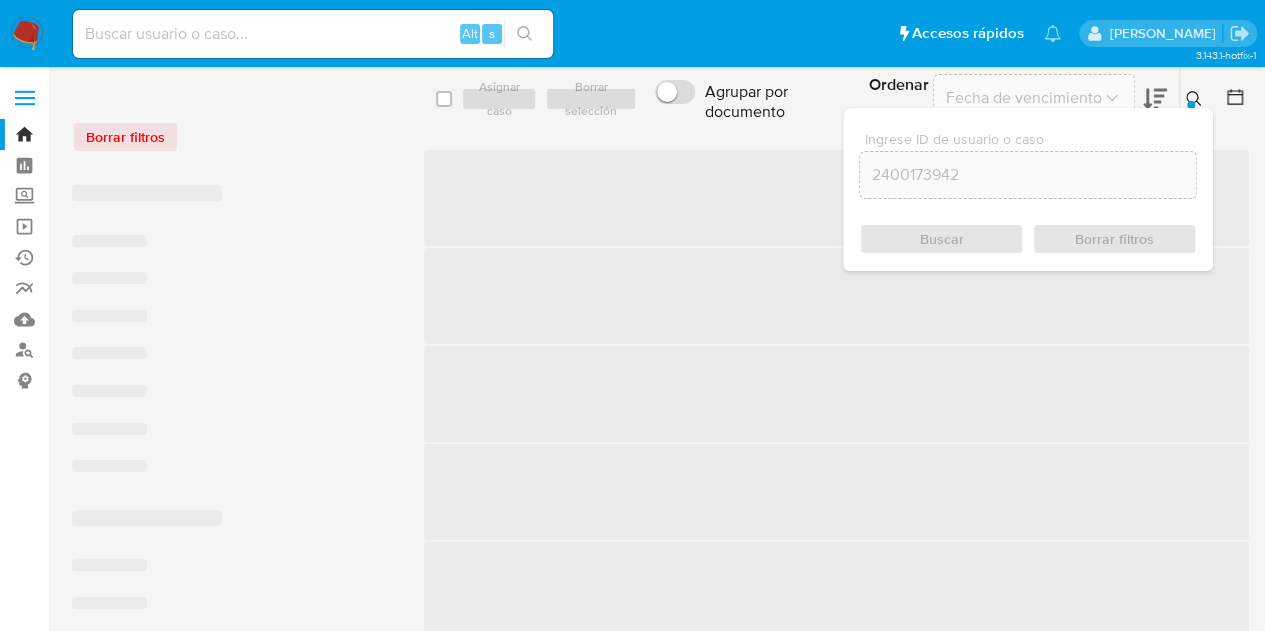 click 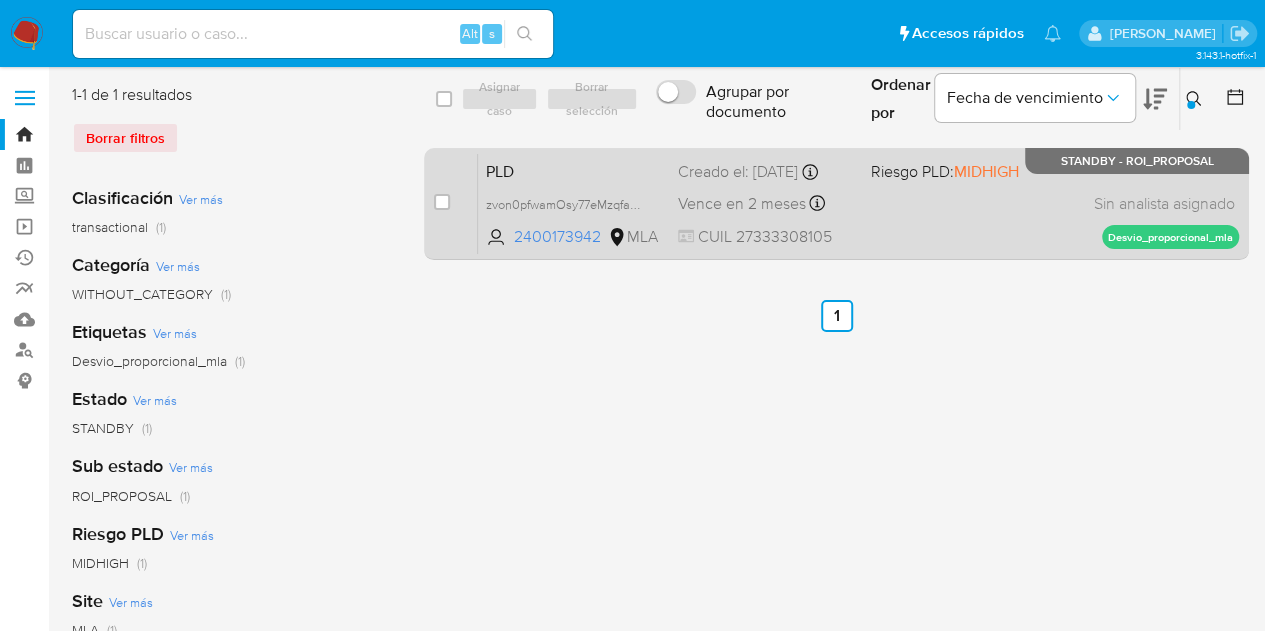 click on "PLD" at bounding box center (574, 170) 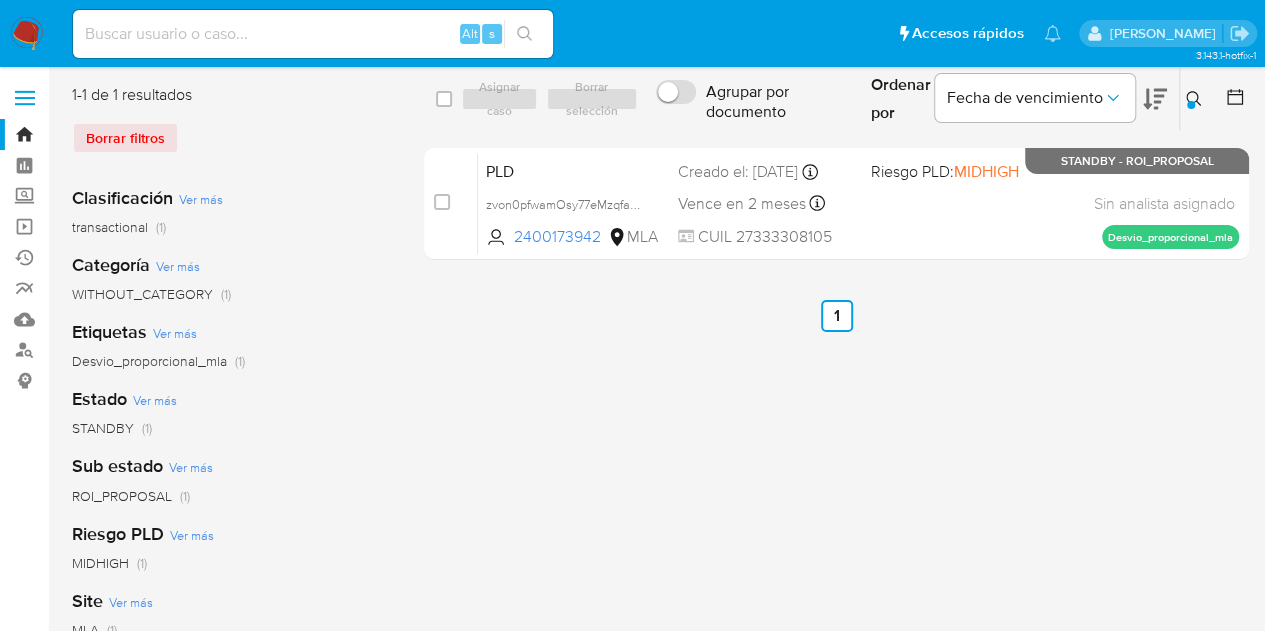 click 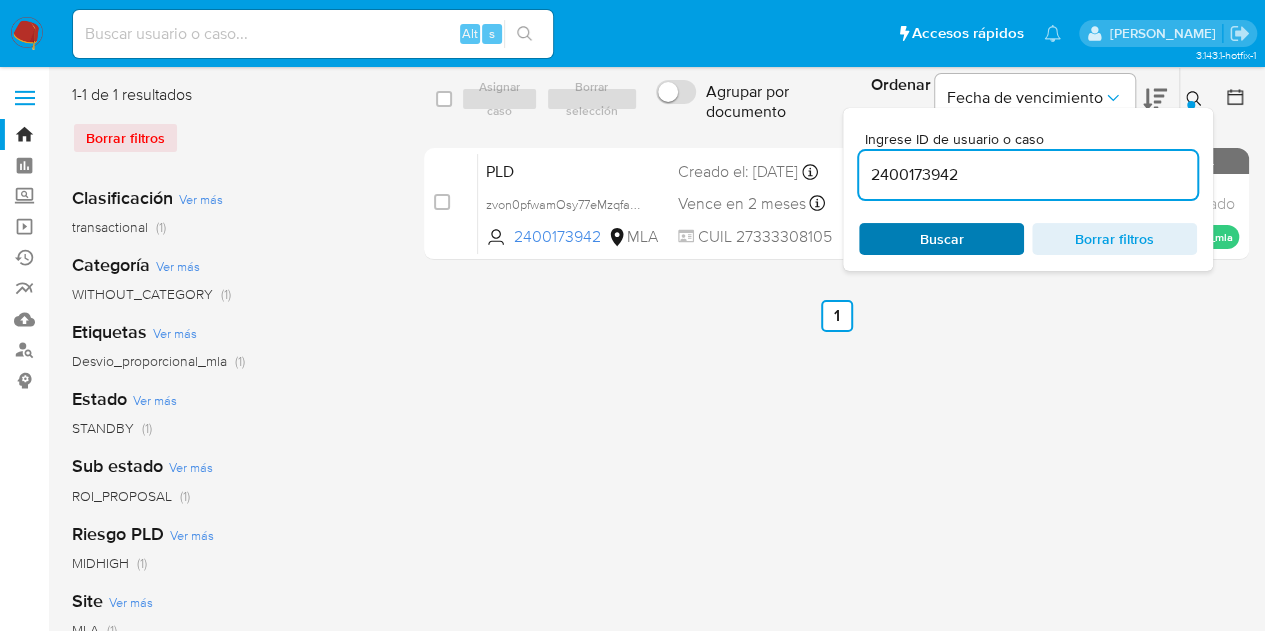 click on "Buscar" at bounding box center [941, 239] 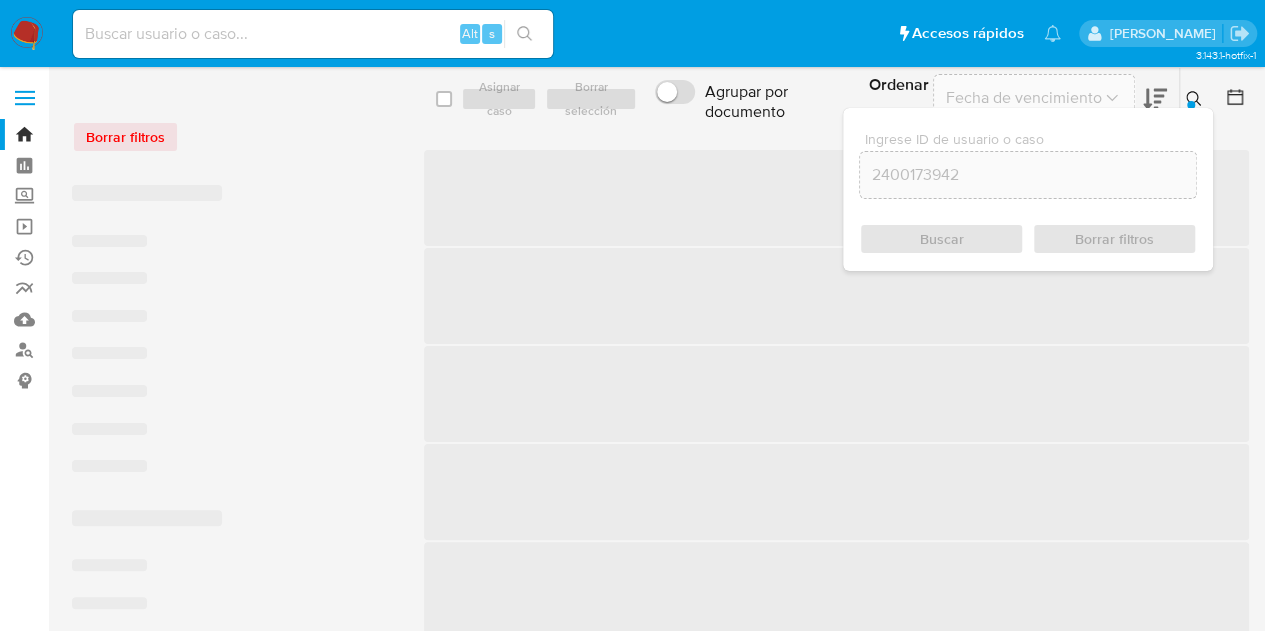 click 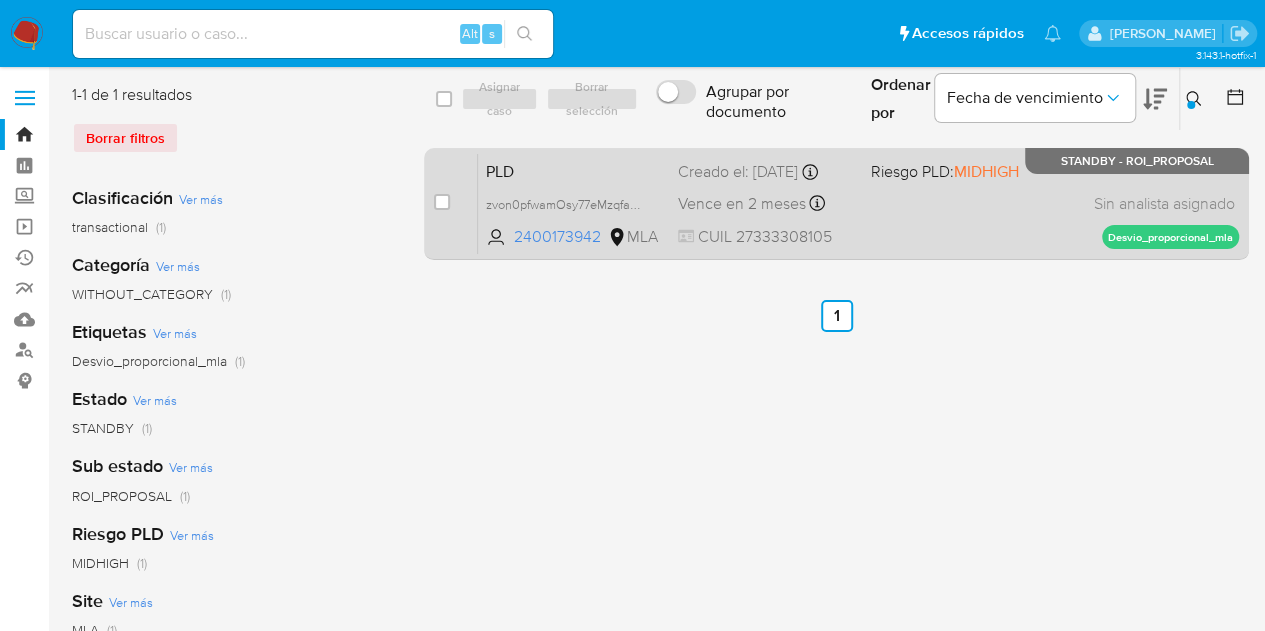 click on "PLD" at bounding box center [574, 170] 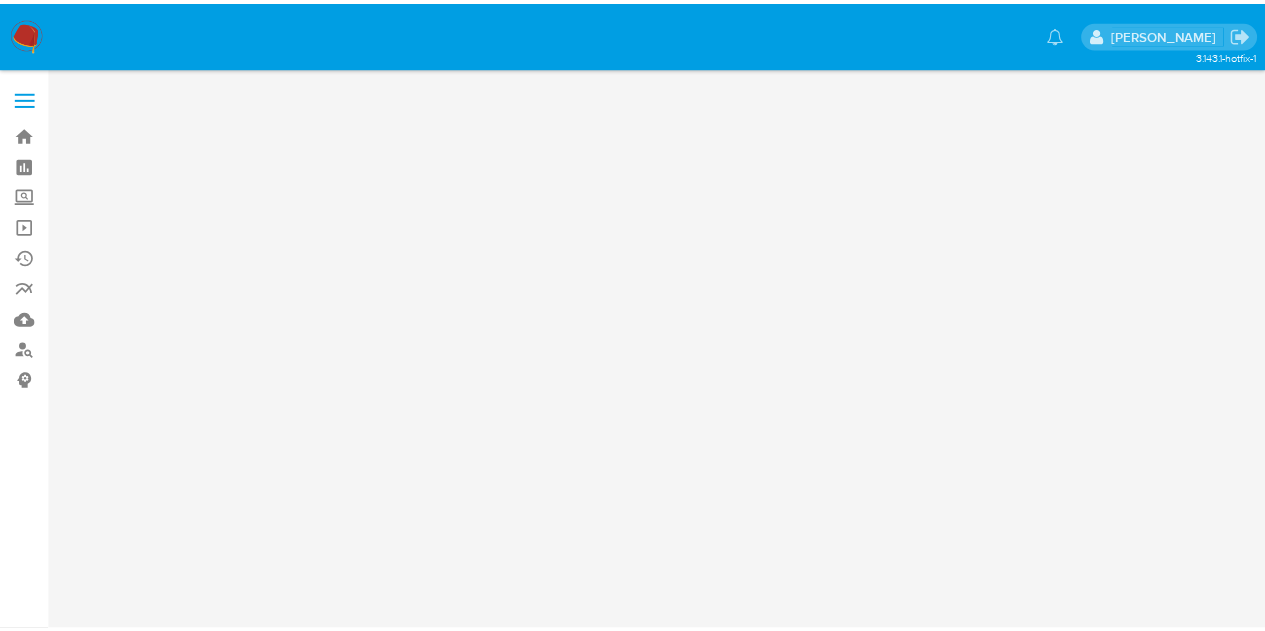 scroll, scrollTop: 0, scrollLeft: 0, axis: both 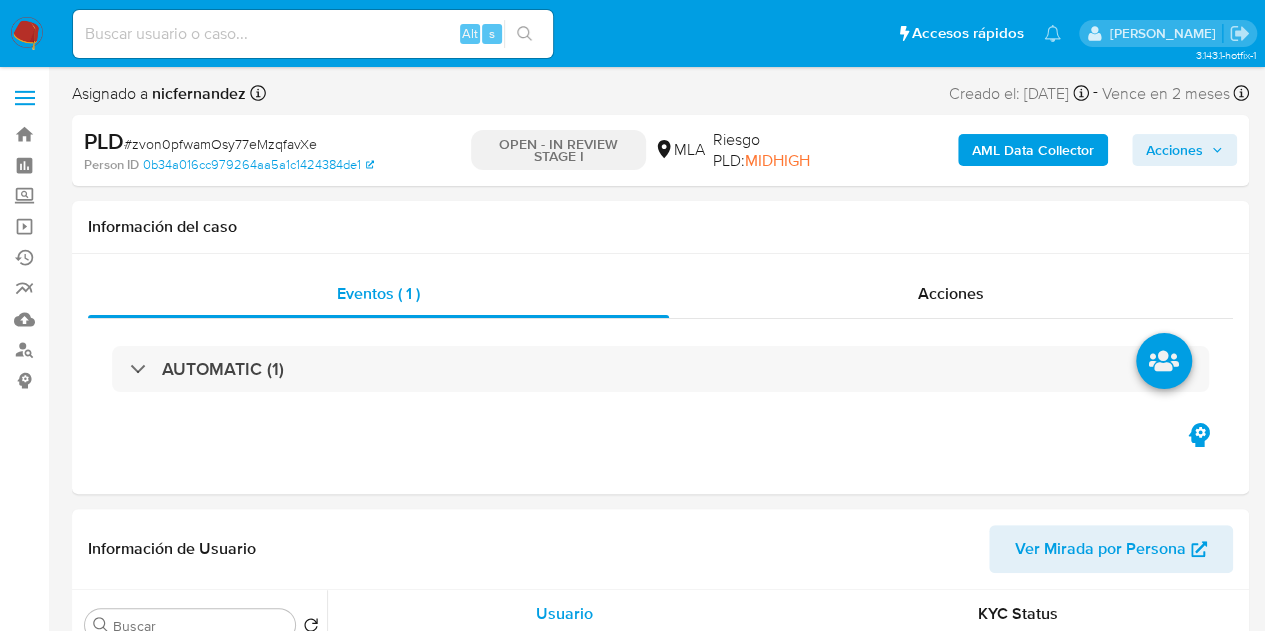 click on "Acciones" at bounding box center (1174, 150) 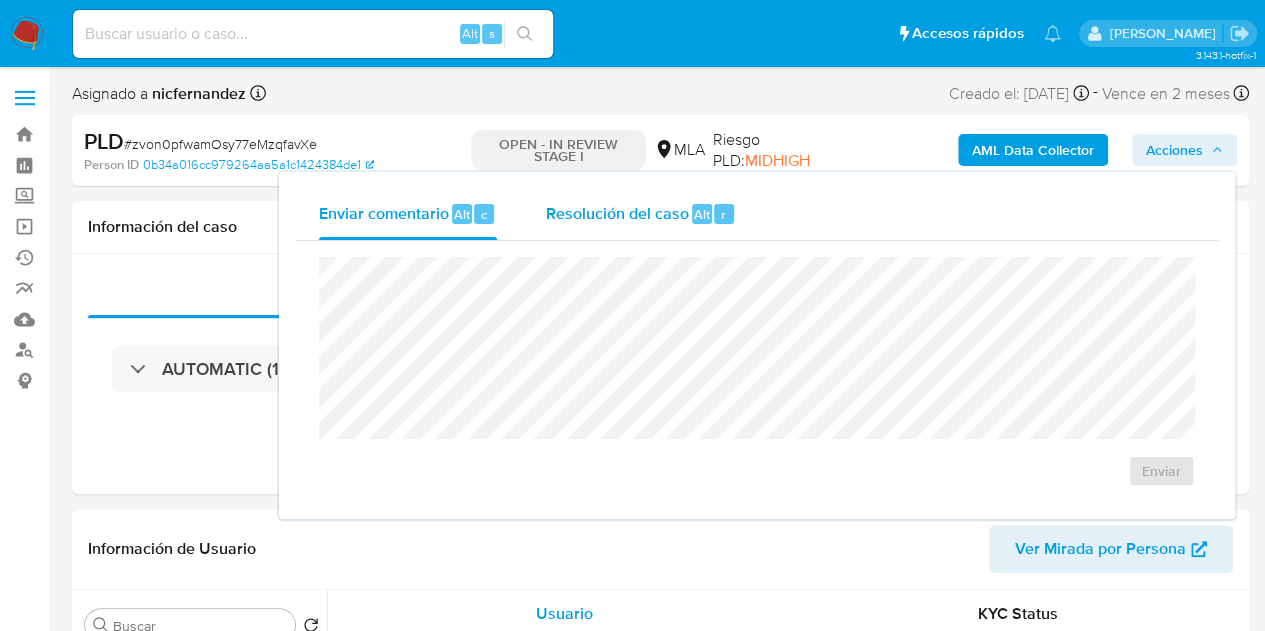 click on "Resolución del caso Alt r" at bounding box center [640, 214] 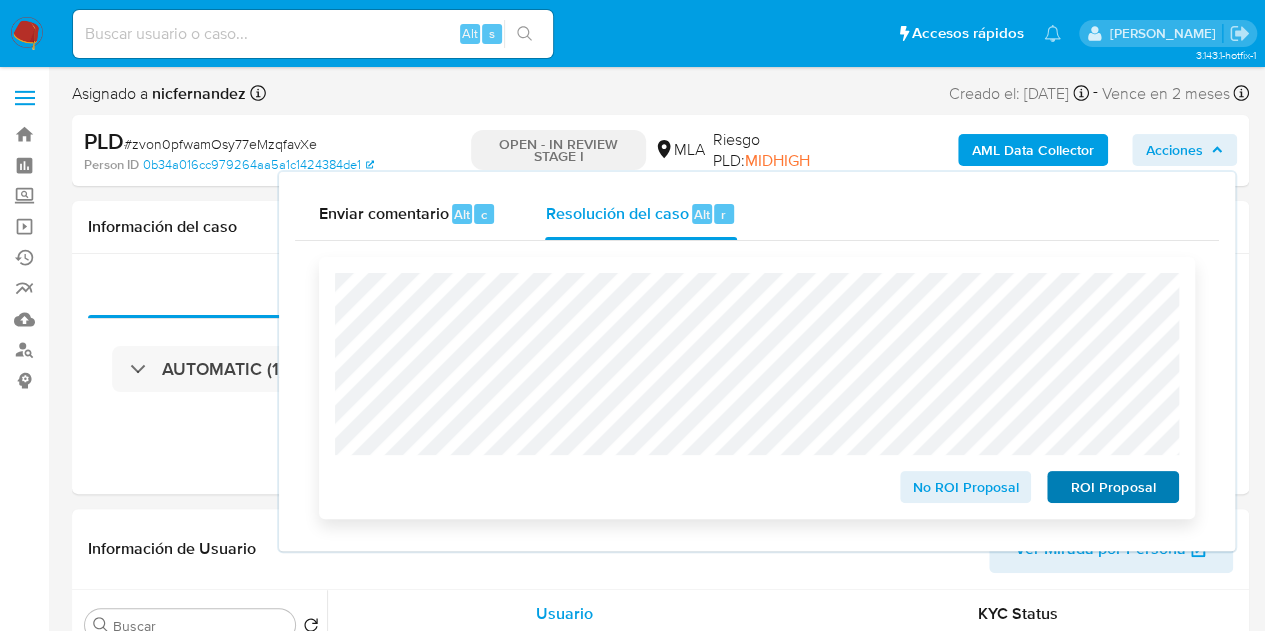 select on "10" 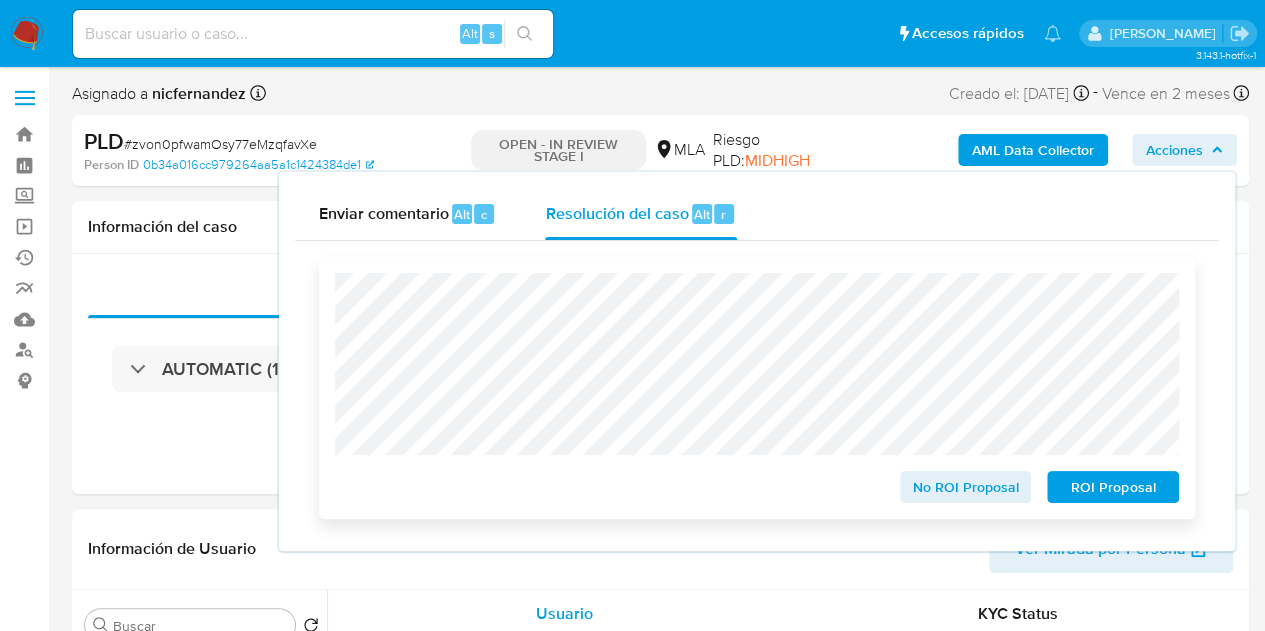 click on "ROI Proposal" at bounding box center [1113, 487] 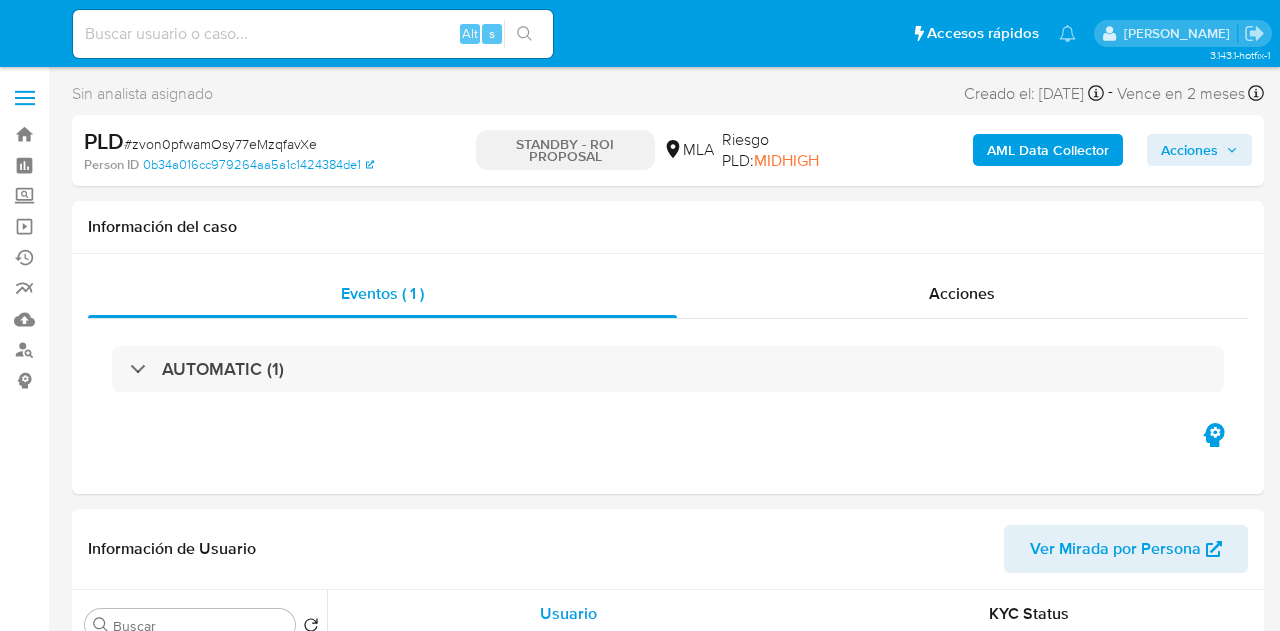 select on "10" 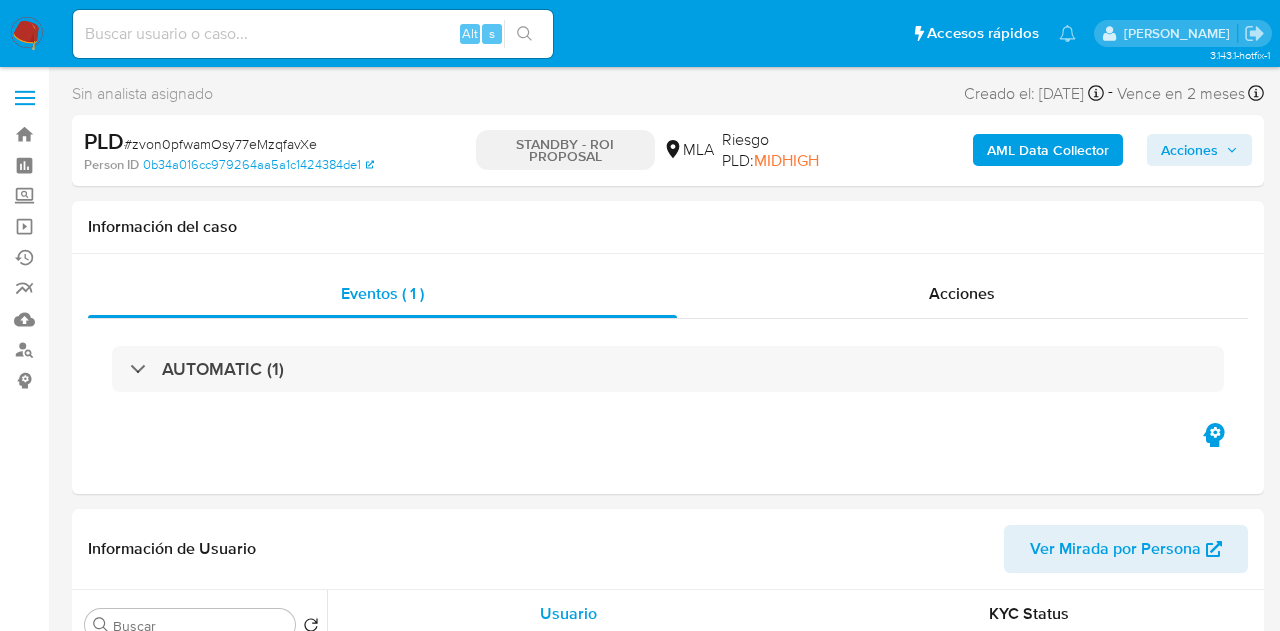 select on "10" 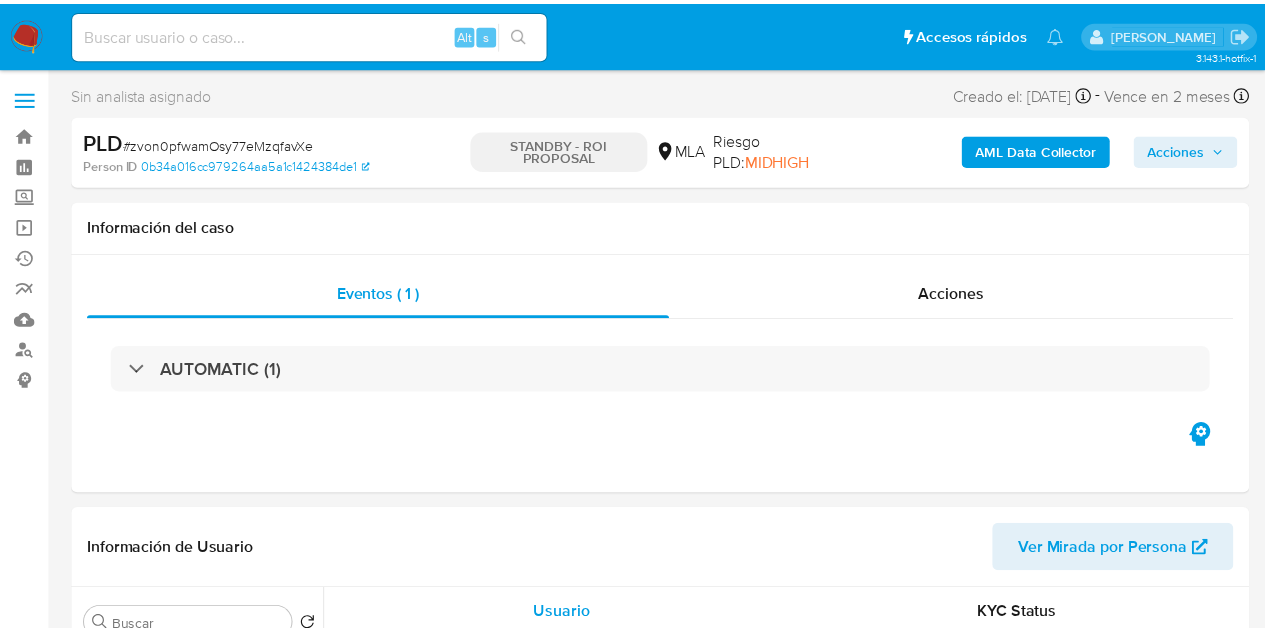 scroll, scrollTop: 0, scrollLeft: 0, axis: both 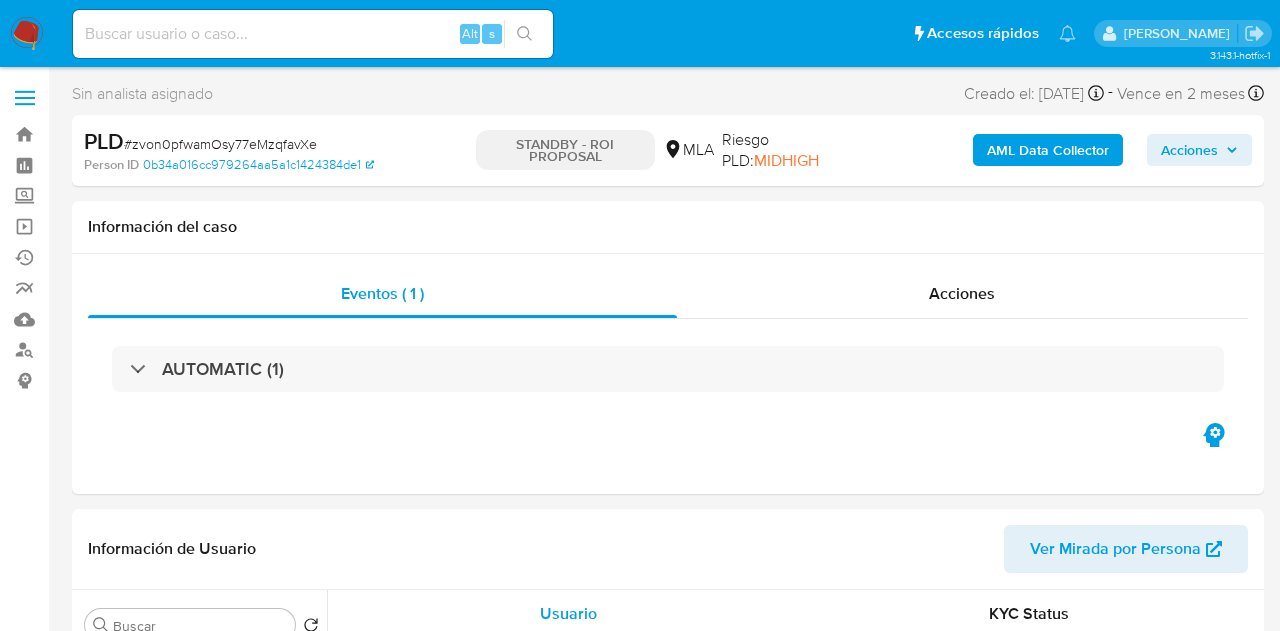 select on "10" 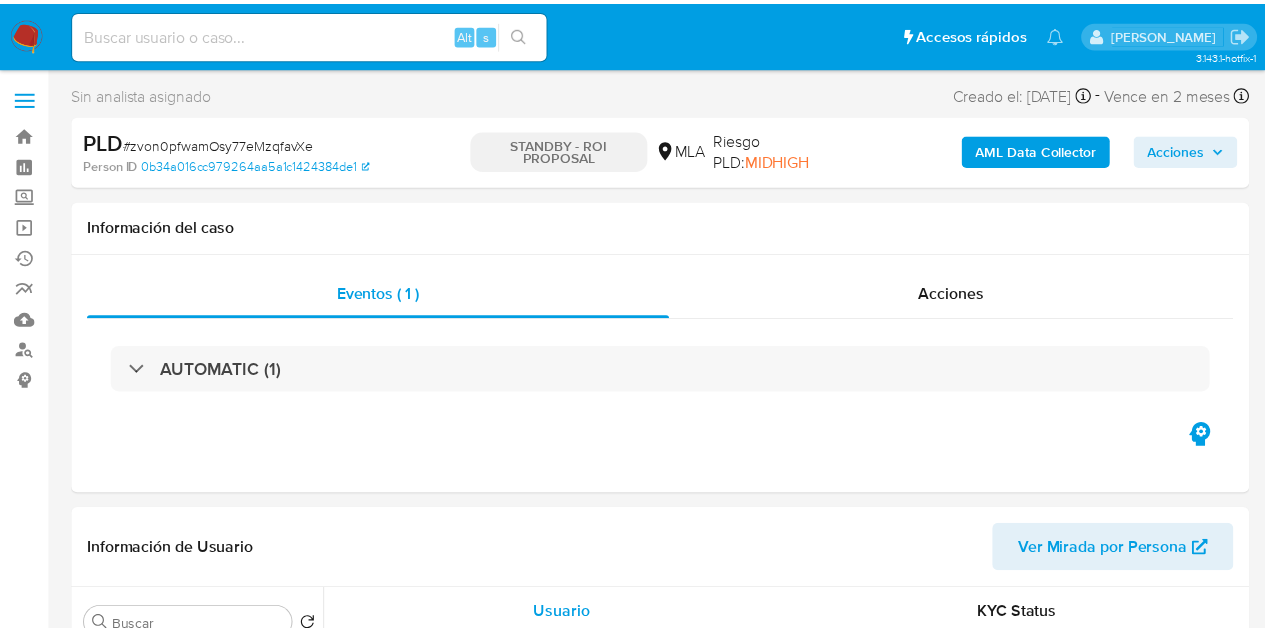 scroll, scrollTop: 0, scrollLeft: 0, axis: both 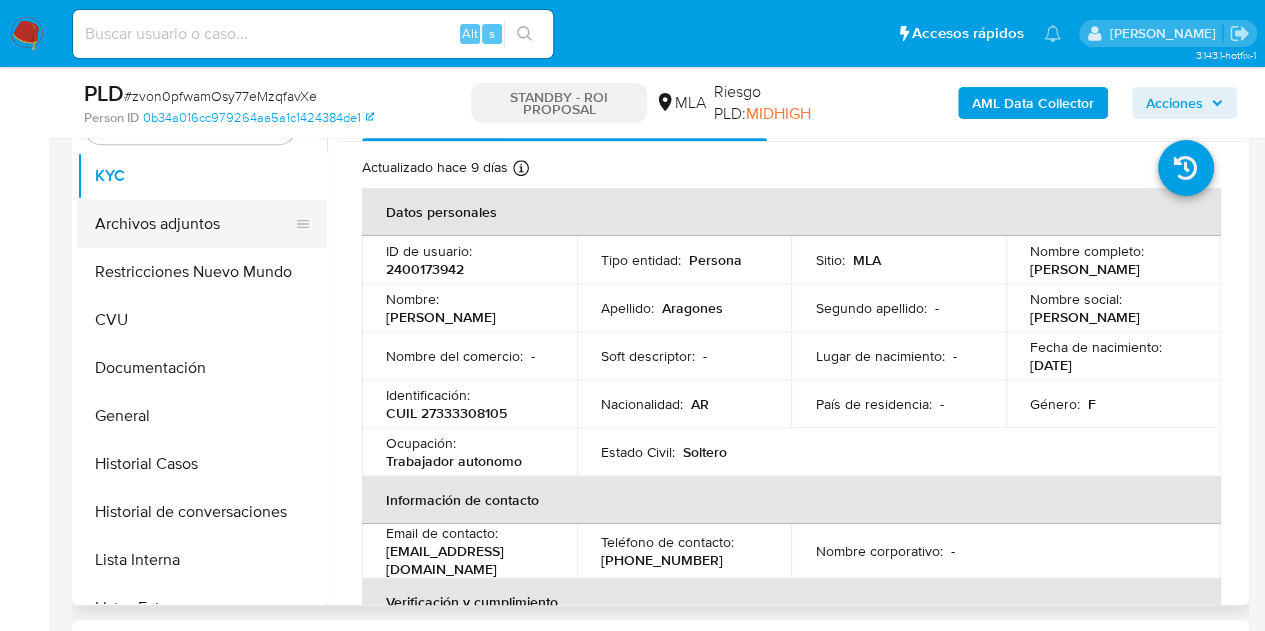 click on "Archivos adjuntos" at bounding box center [194, 224] 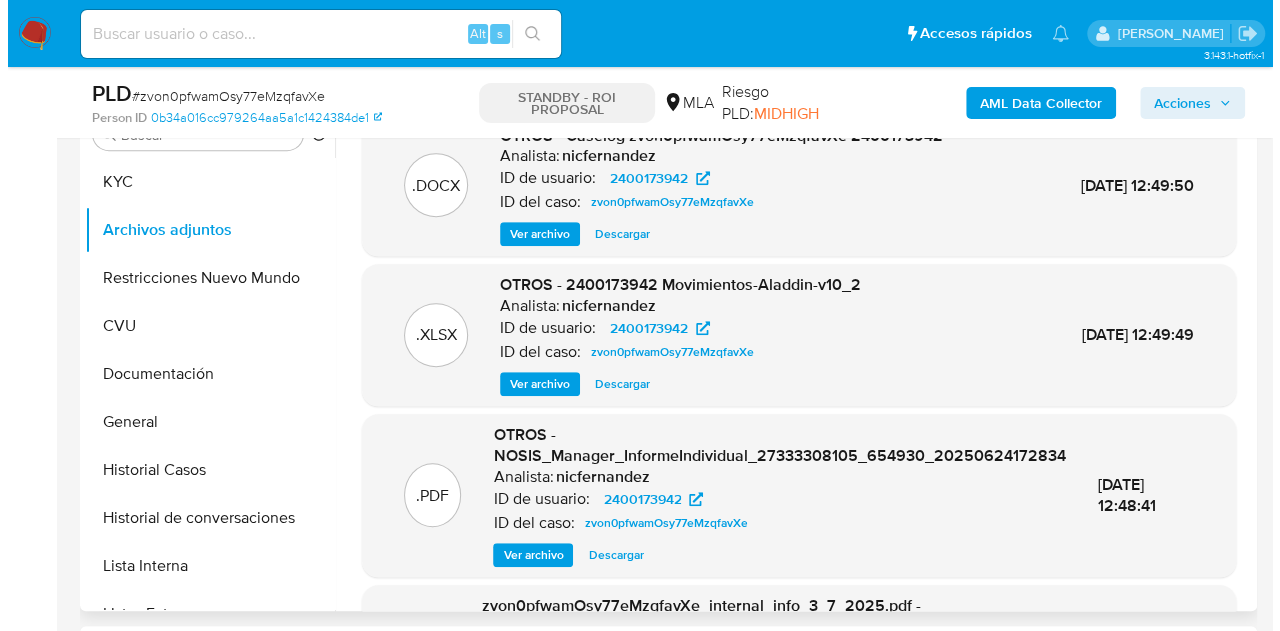 scroll, scrollTop: 400, scrollLeft: 0, axis: vertical 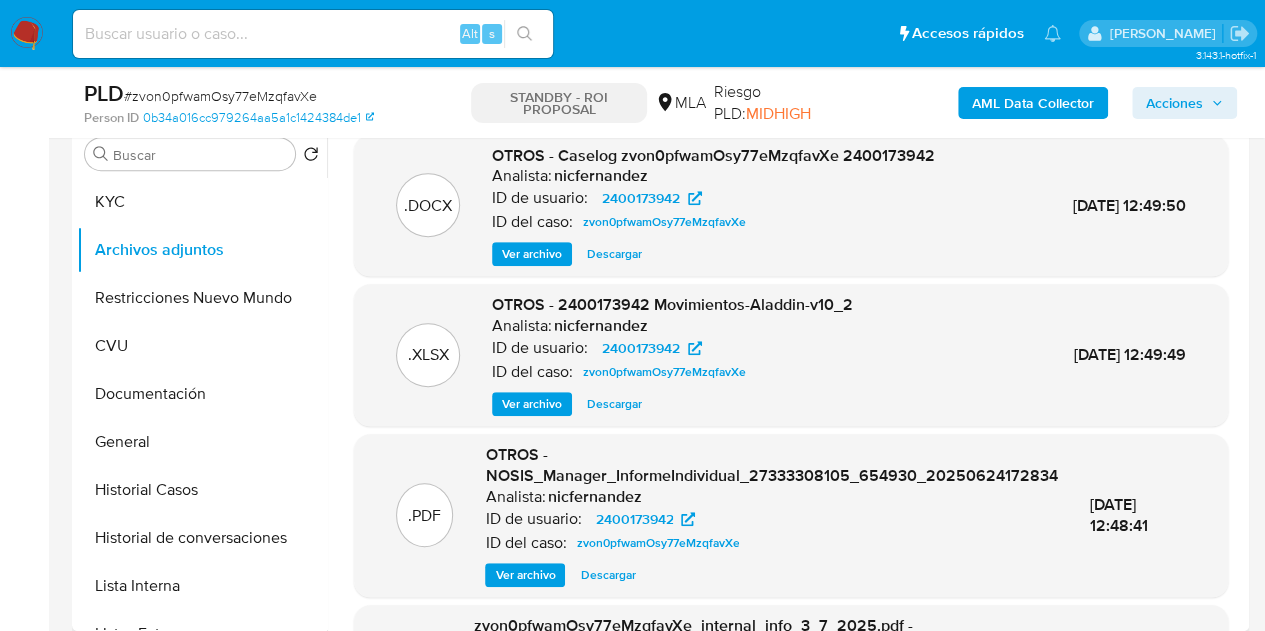 click on "Ver archivo" at bounding box center (532, 254) 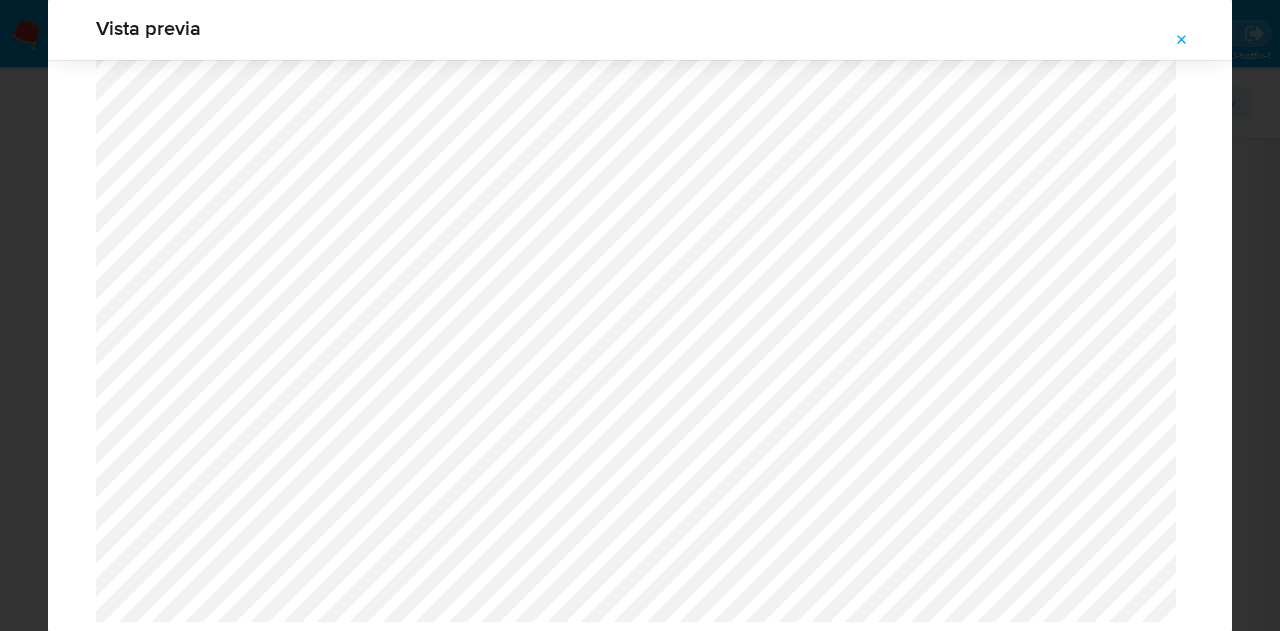 scroll, scrollTop: 2156, scrollLeft: 0, axis: vertical 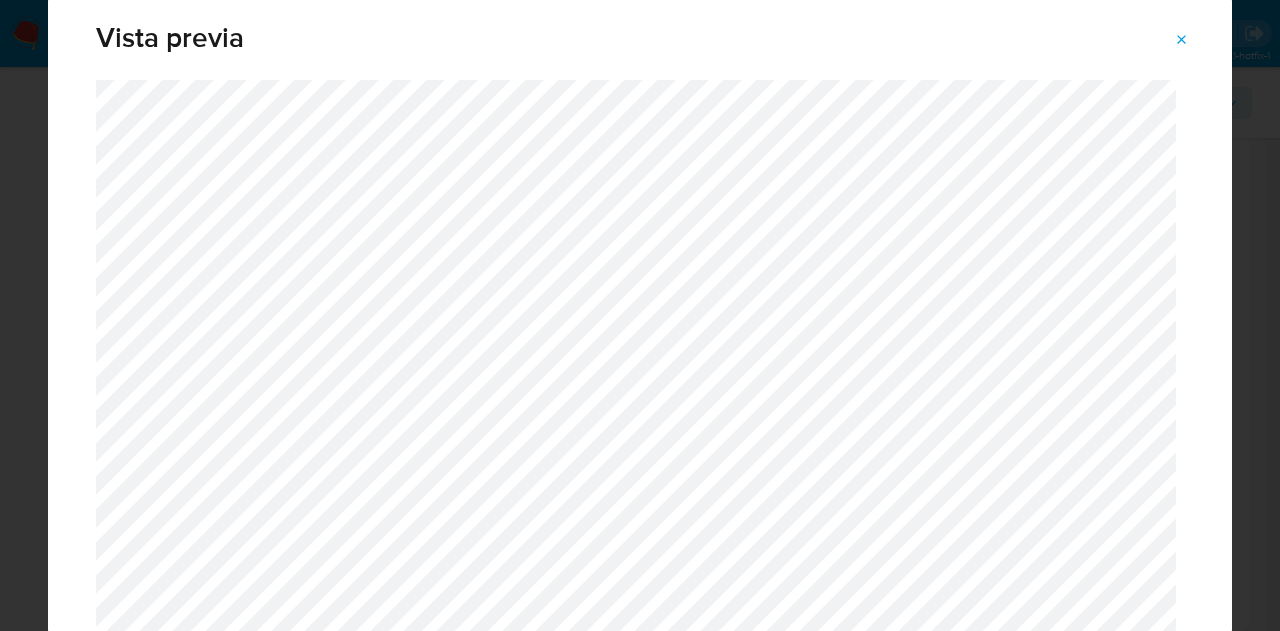 click 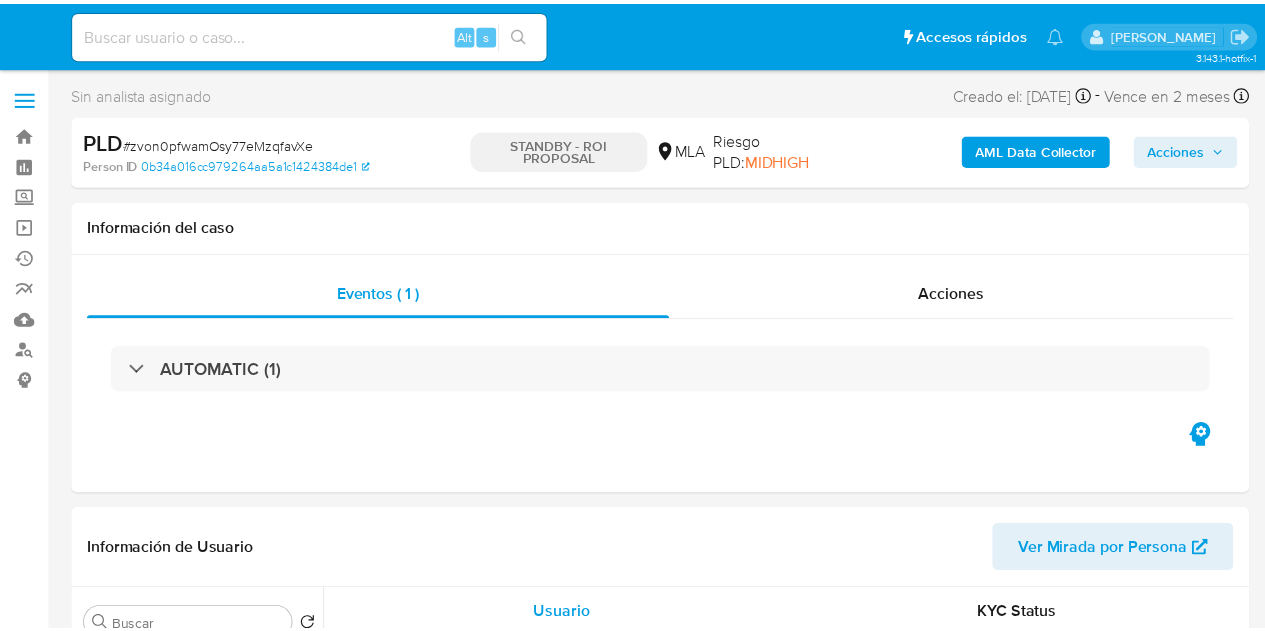scroll, scrollTop: 0, scrollLeft: 0, axis: both 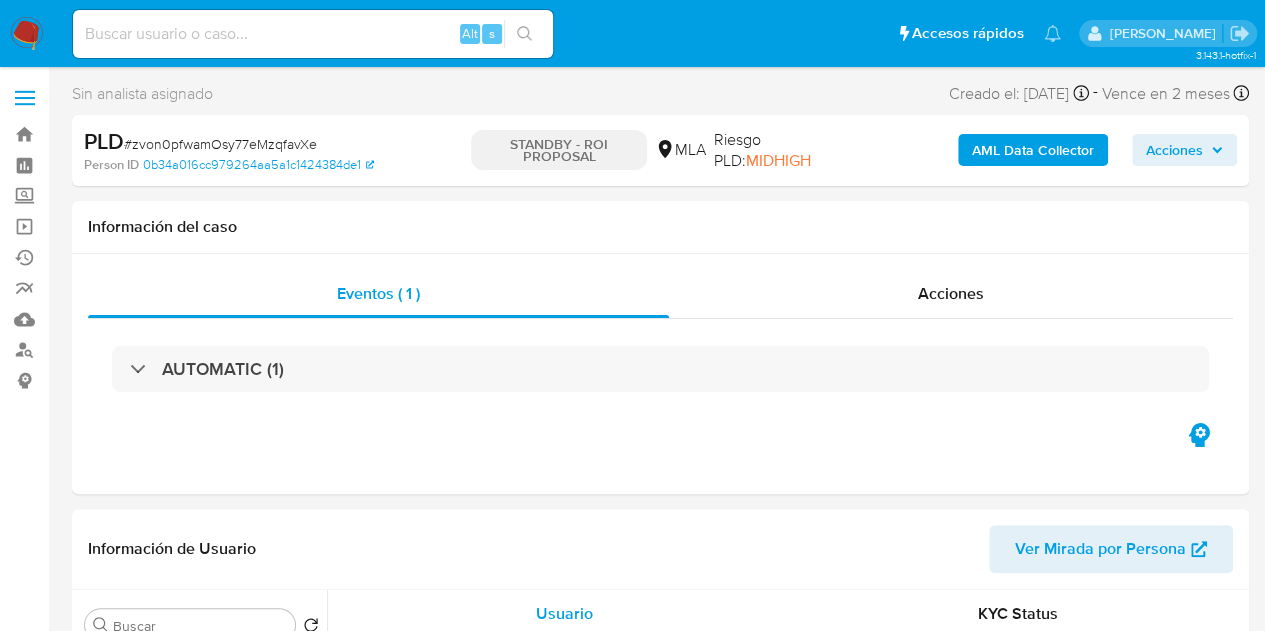 select on "10" 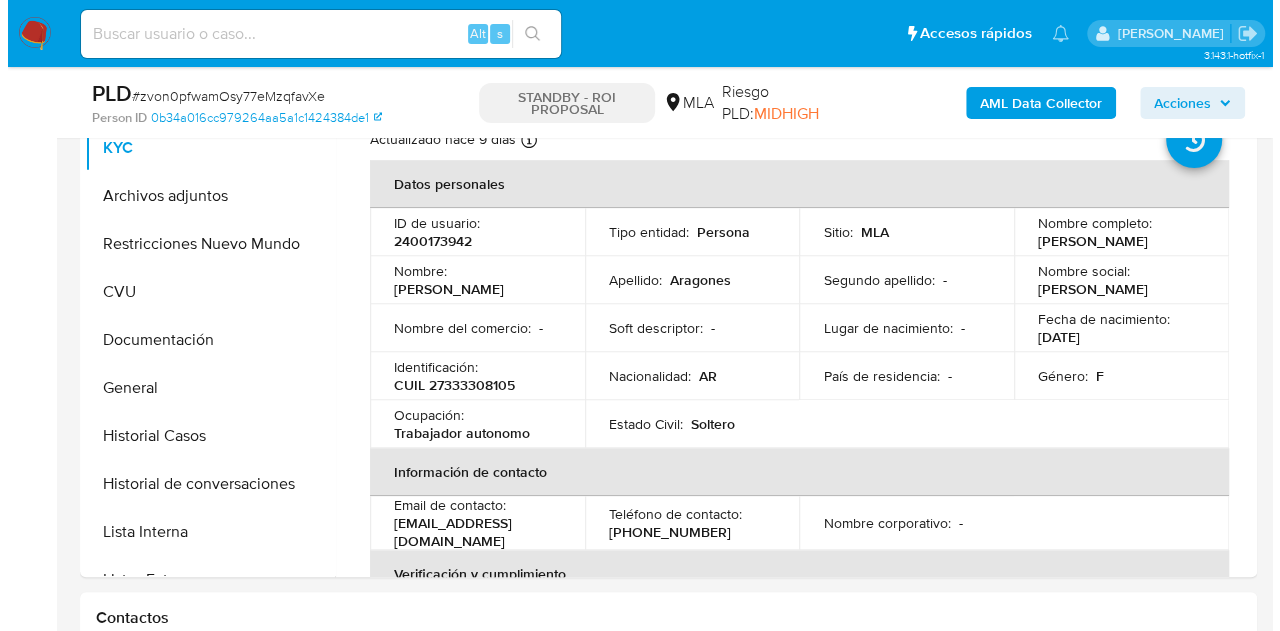 scroll, scrollTop: 382, scrollLeft: 0, axis: vertical 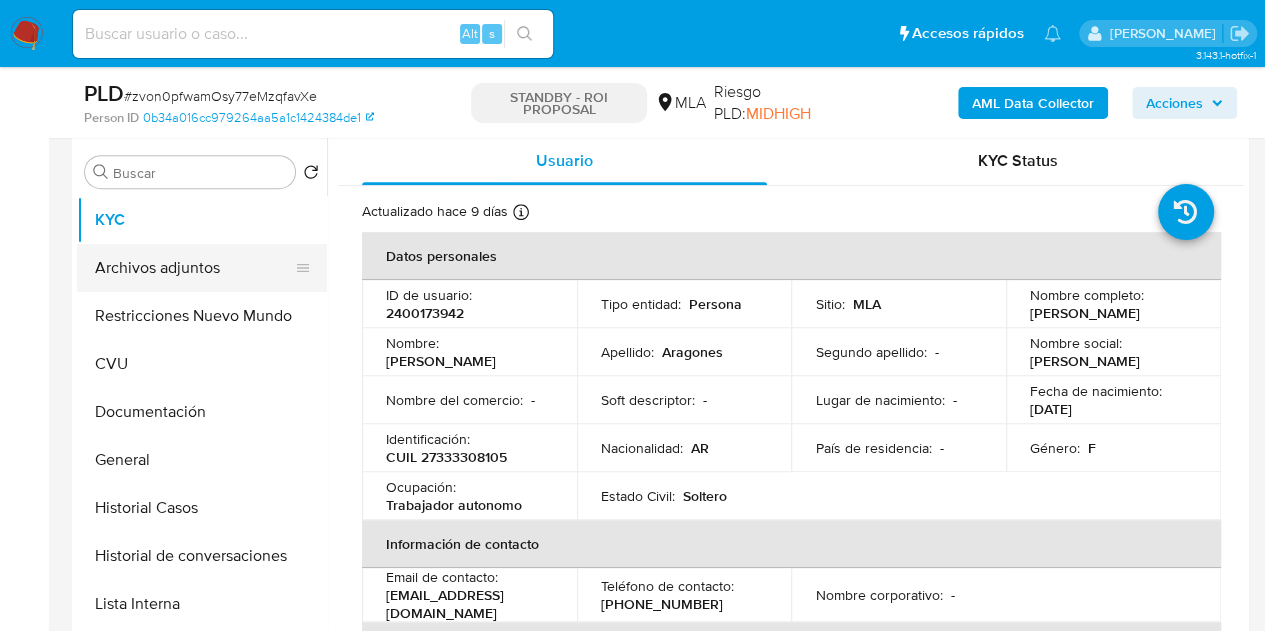 click on "Archivos adjuntos" at bounding box center [194, 268] 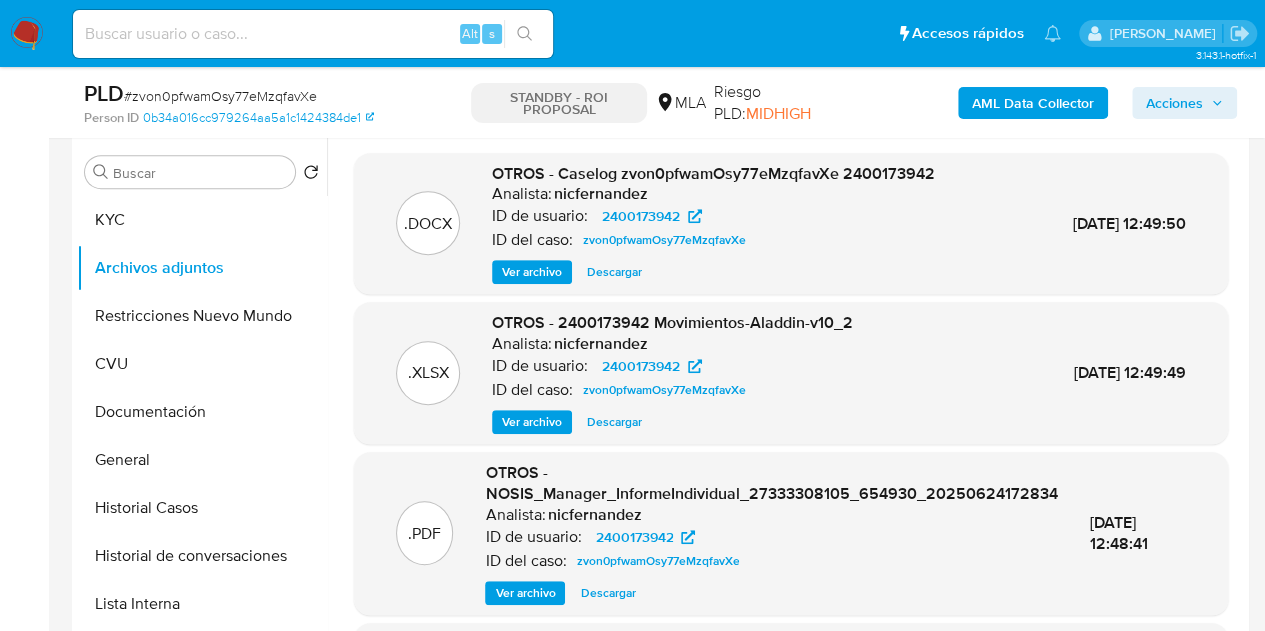 click on "Ver archivo" at bounding box center [532, 272] 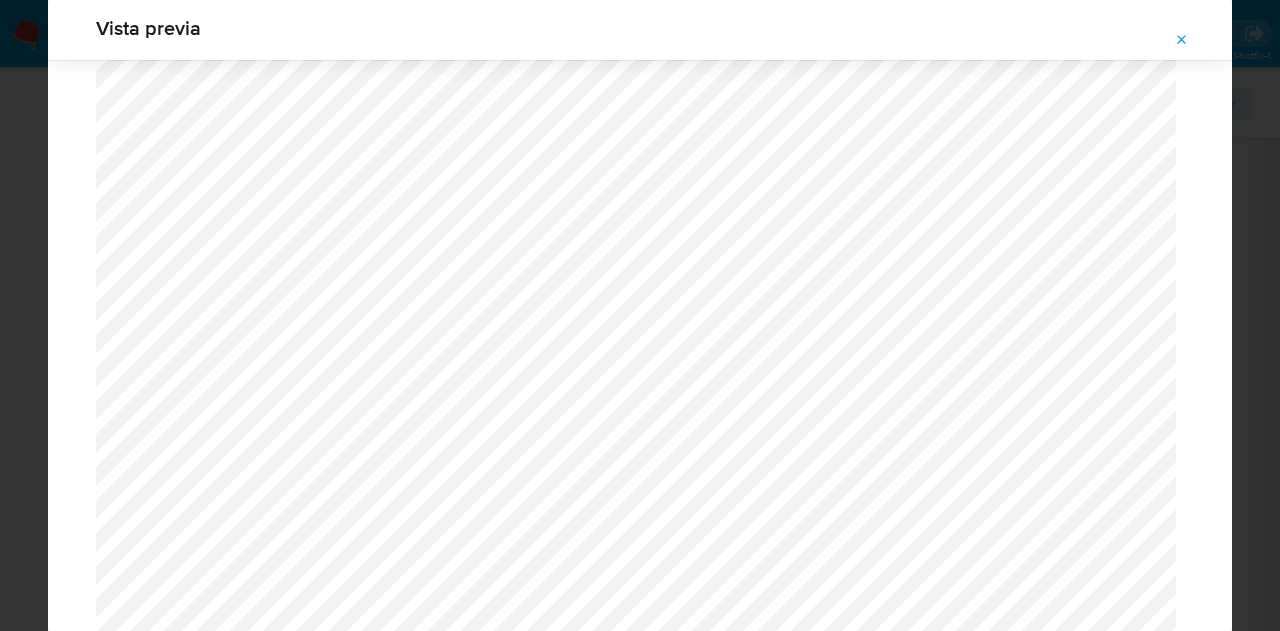 scroll, scrollTop: 0, scrollLeft: 0, axis: both 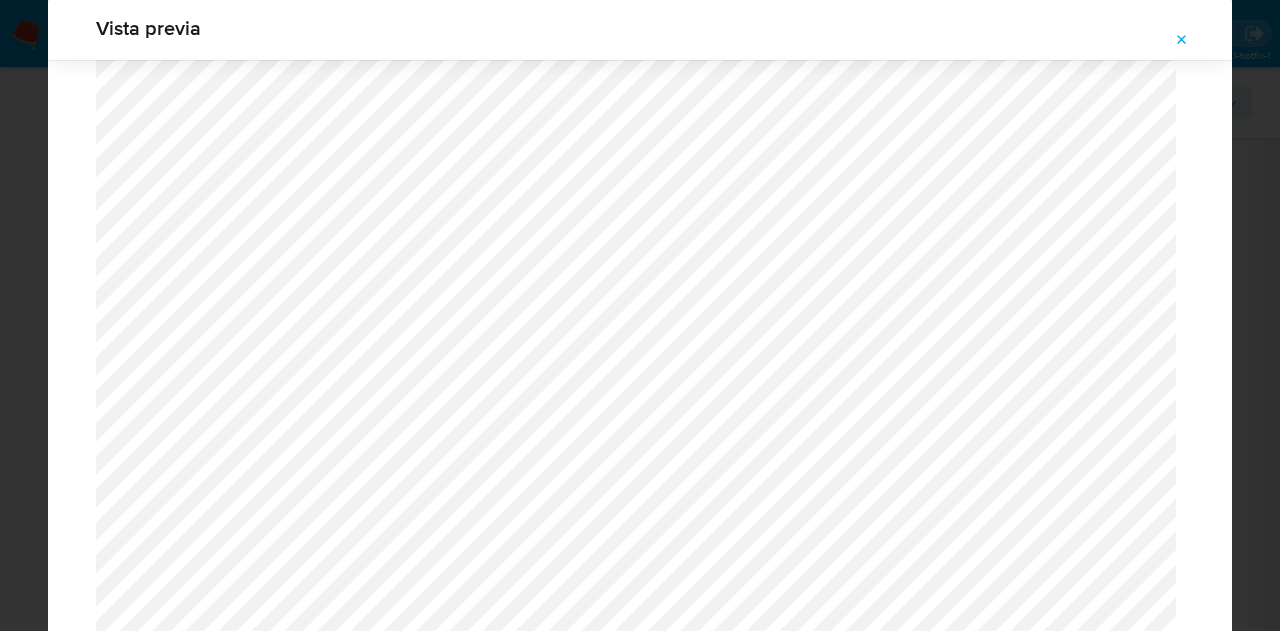 click 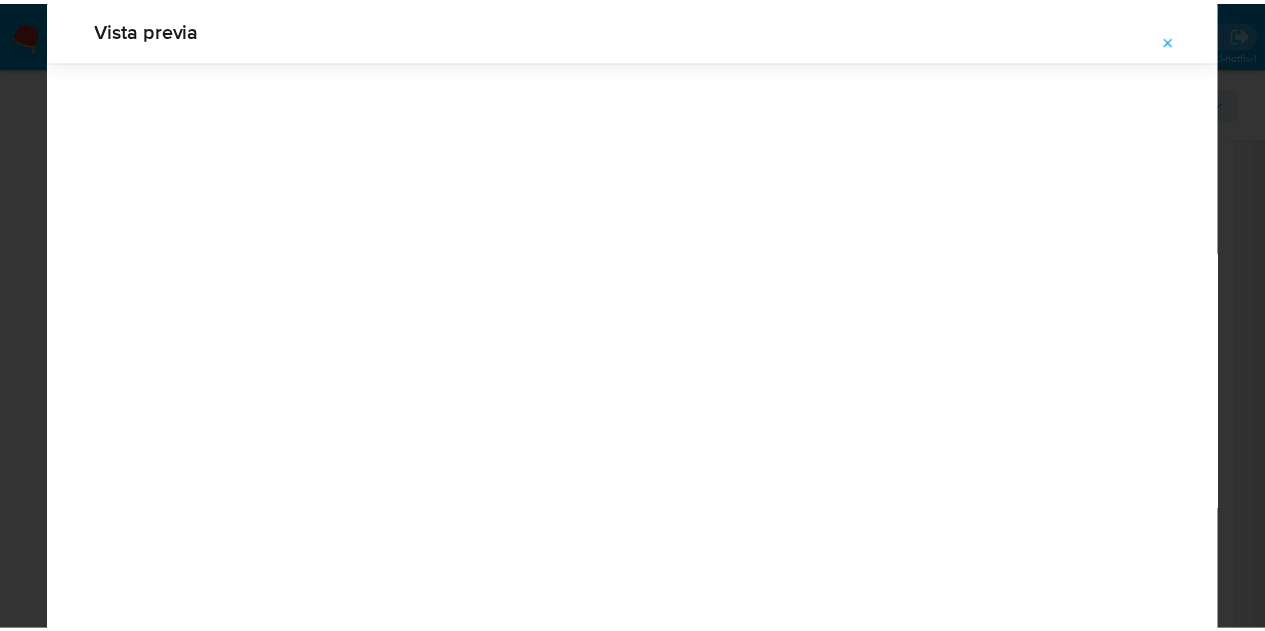 scroll, scrollTop: 64, scrollLeft: 0, axis: vertical 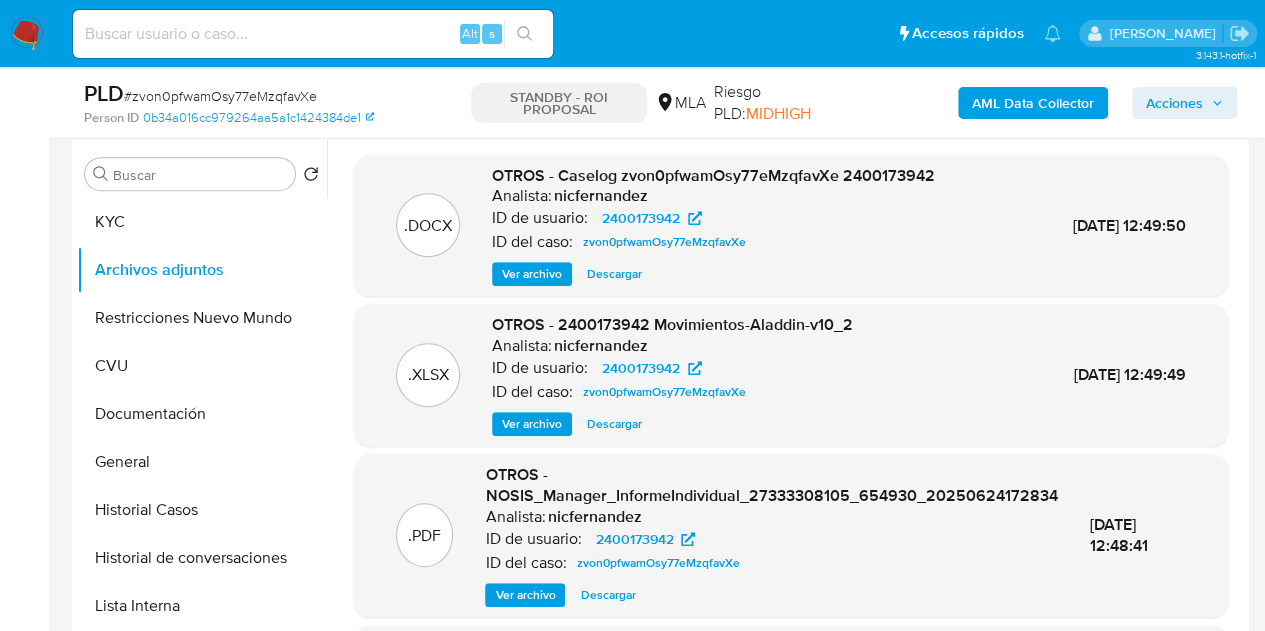 click on "Ver archivo" at bounding box center [532, 274] 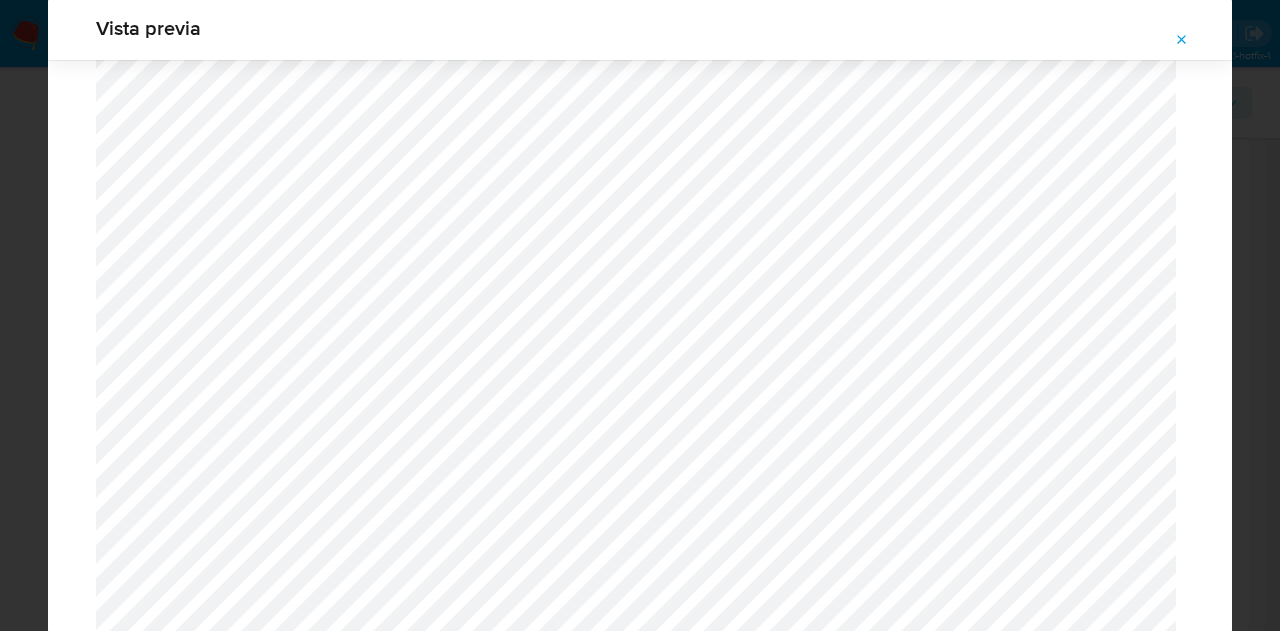 scroll, scrollTop: 909, scrollLeft: 0, axis: vertical 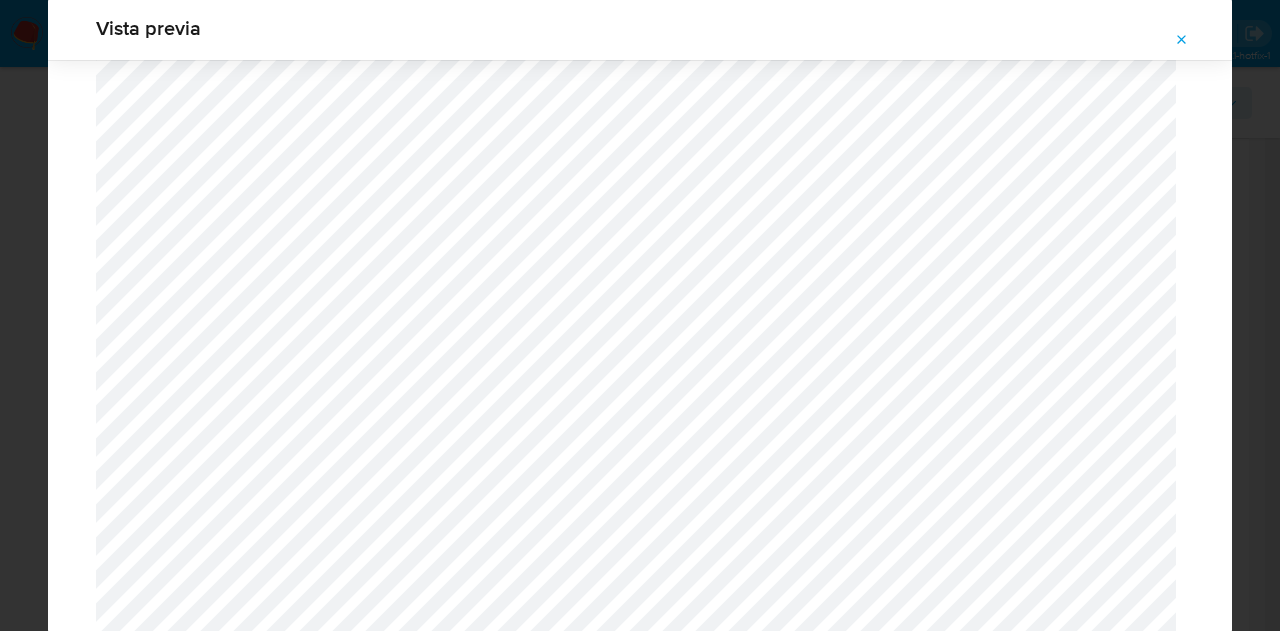 click 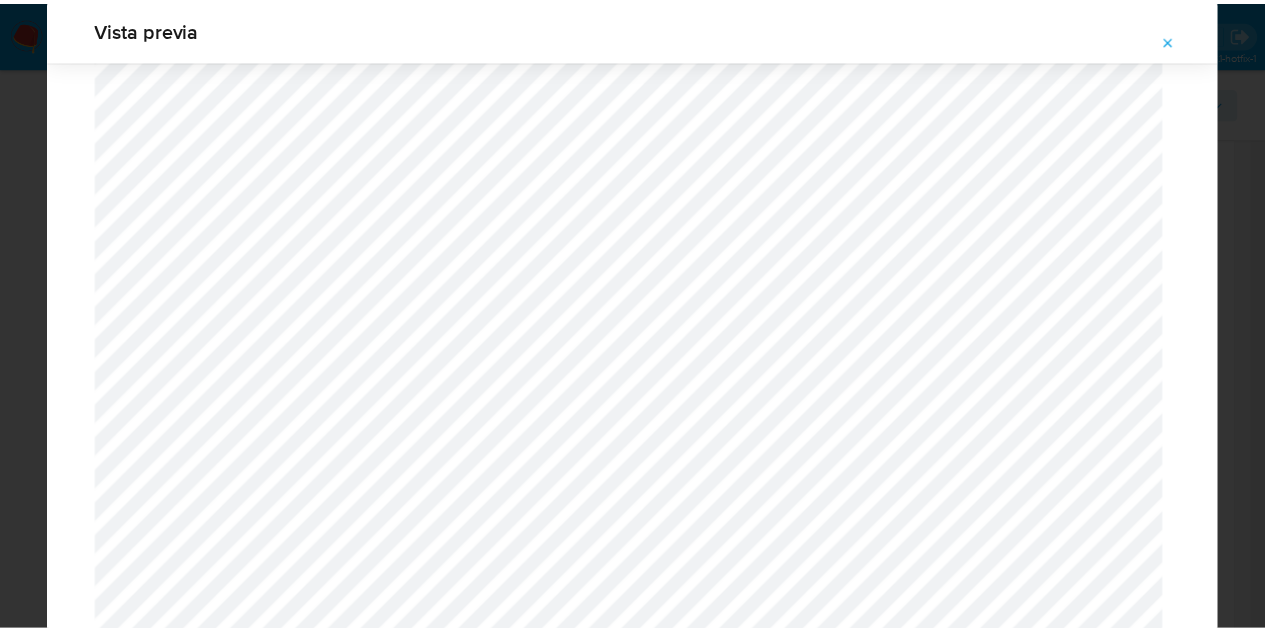 scroll, scrollTop: 64, scrollLeft: 0, axis: vertical 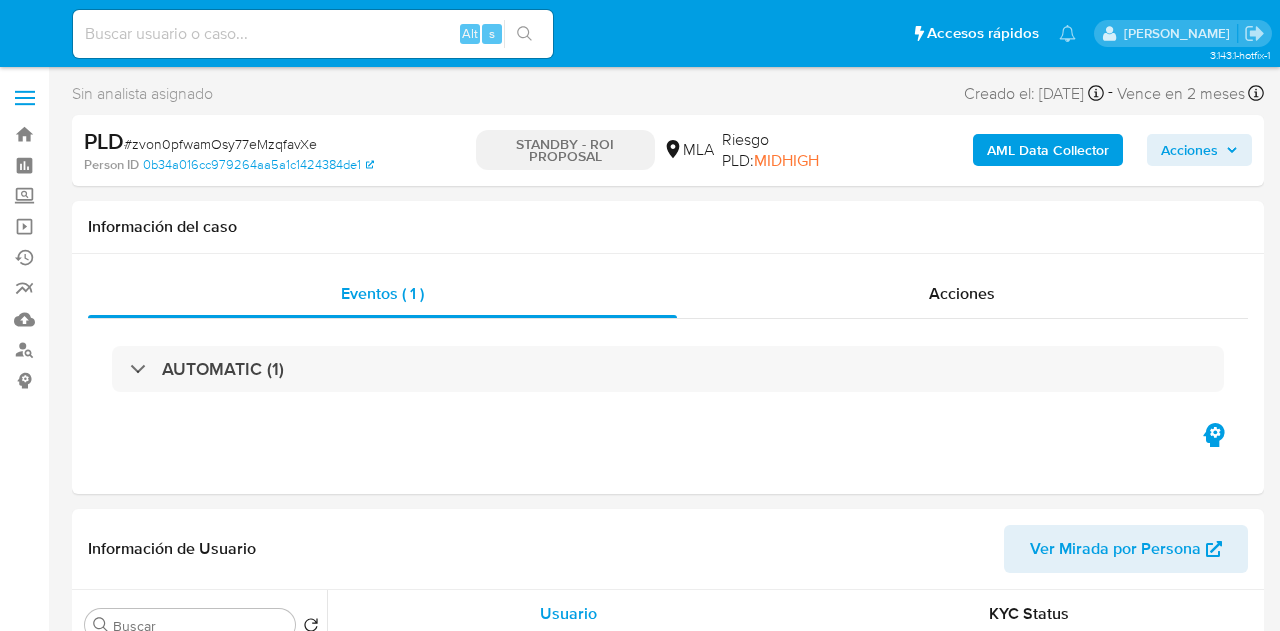select on "10" 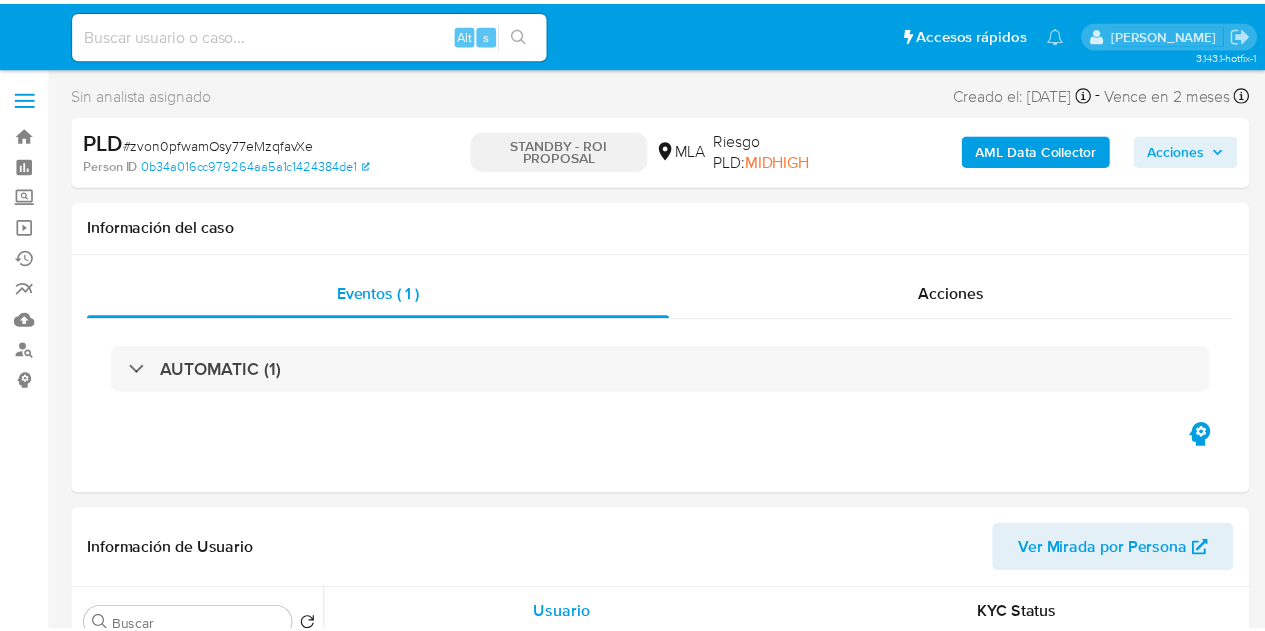 scroll, scrollTop: 0, scrollLeft: 0, axis: both 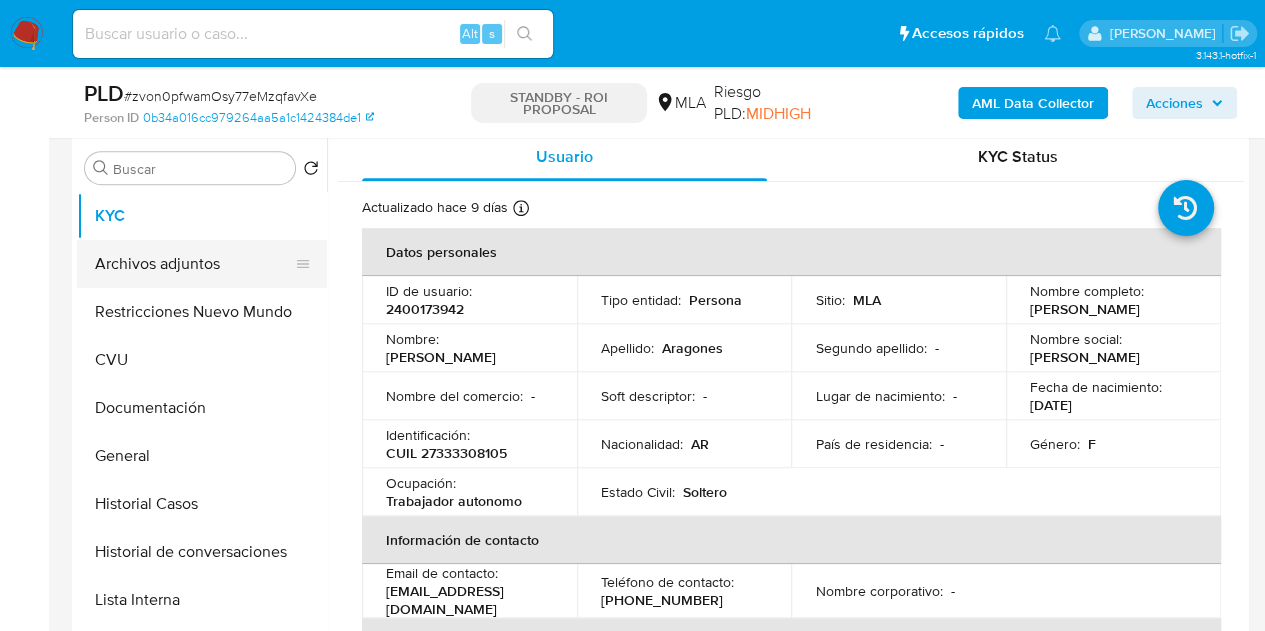 click on "Archivos adjuntos" at bounding box center [194, 264] 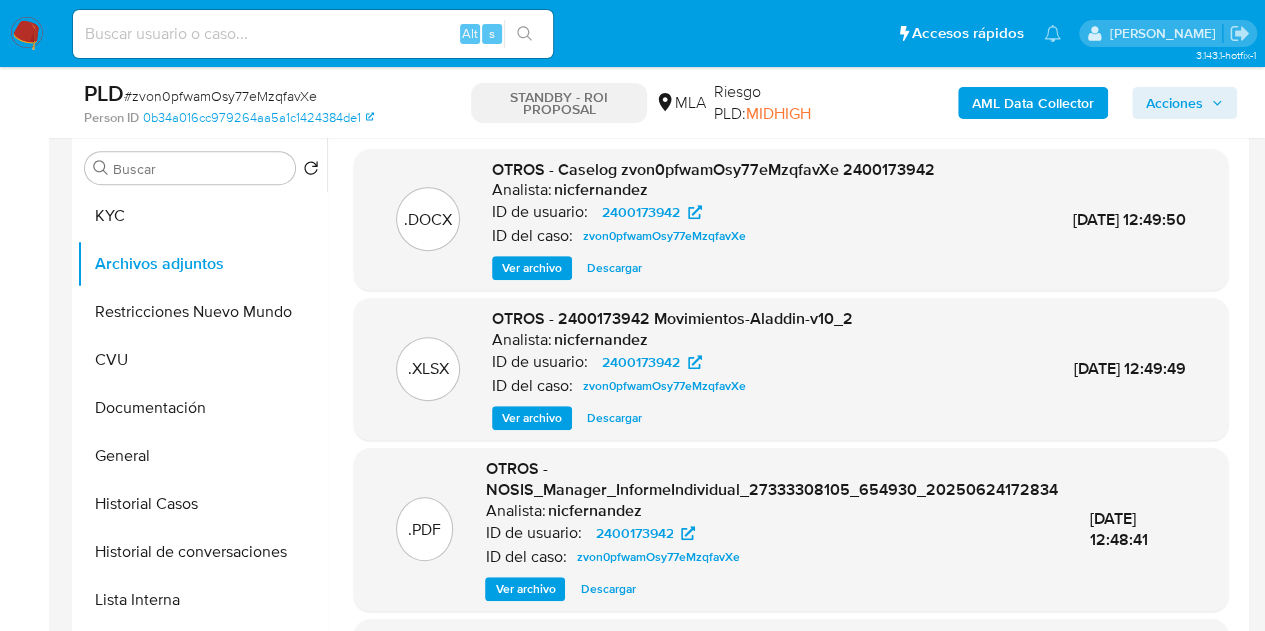 click on "Ver archivo" at bounding box center (532, 268) 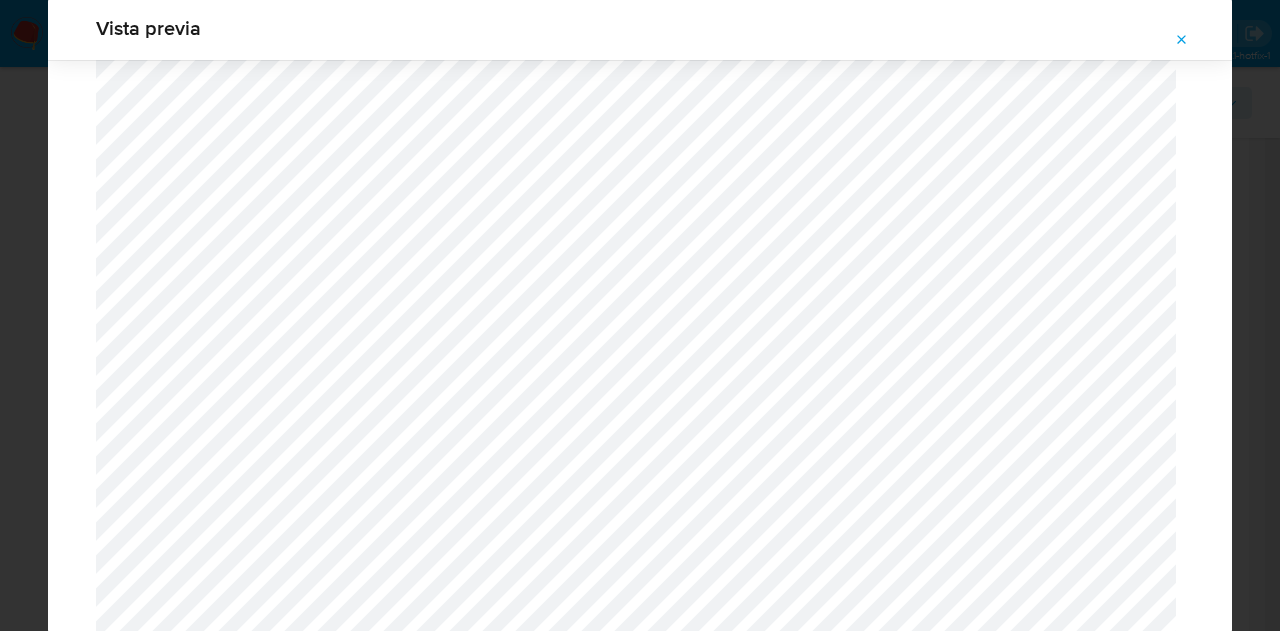 scroll, scrollTop: 2156, scrollLeft: 0, axis: vertical 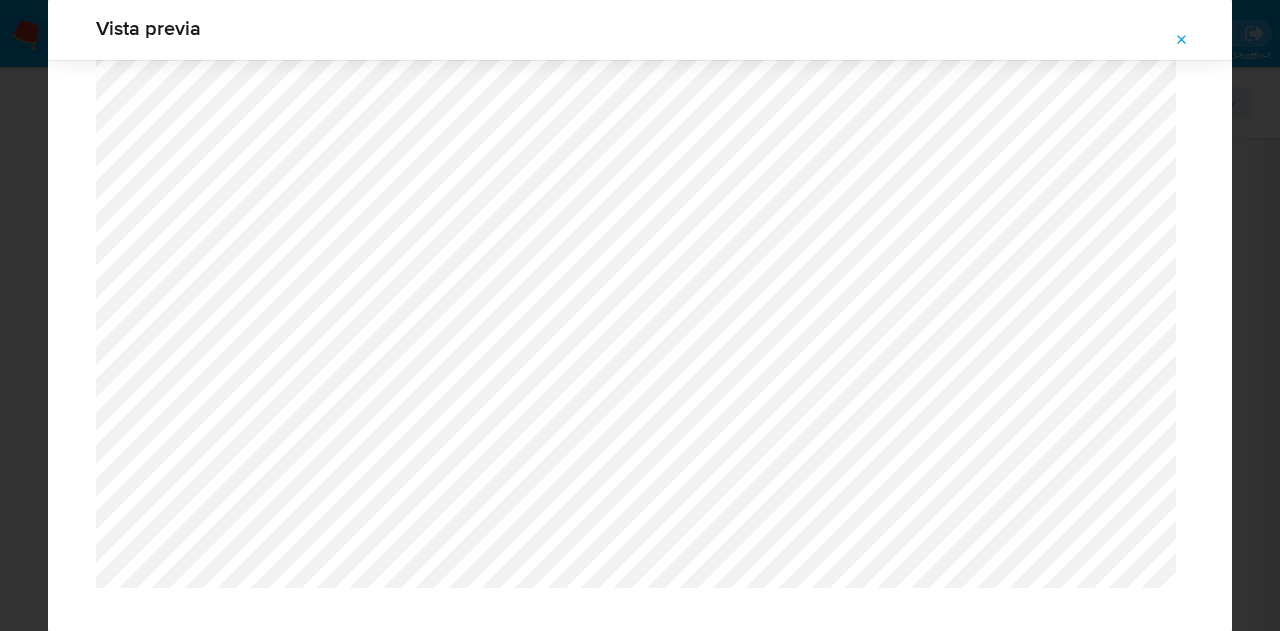 click 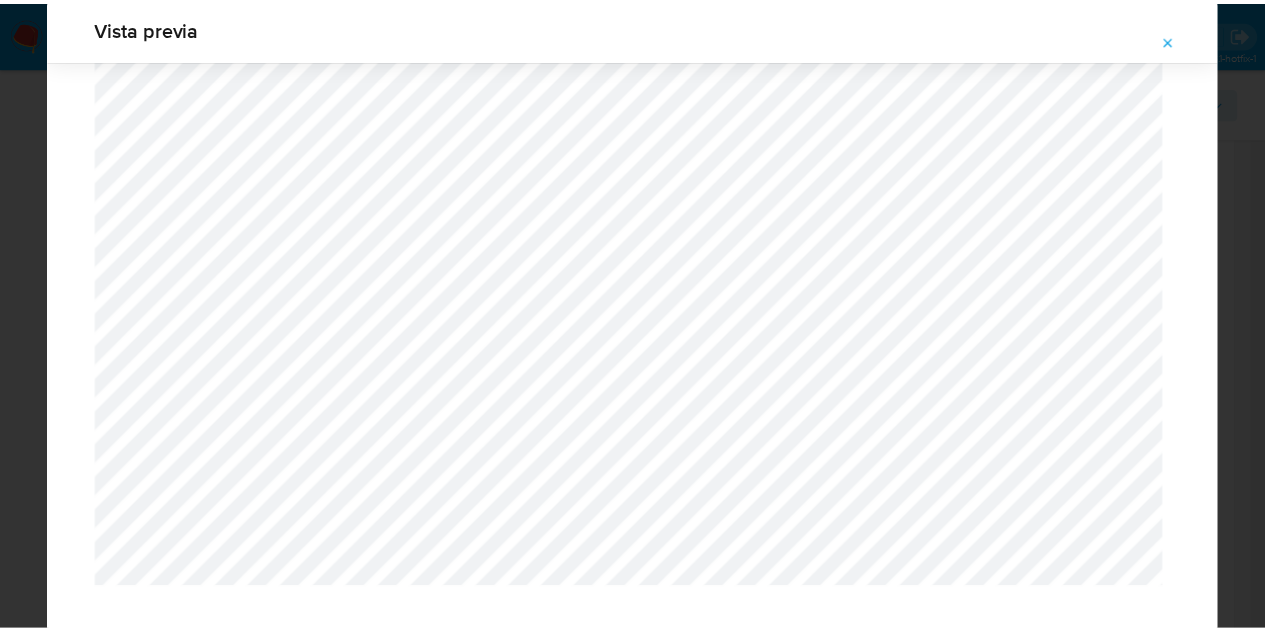 scroll, scrollTop: 64, scrollLeft: 0, axis: vertical 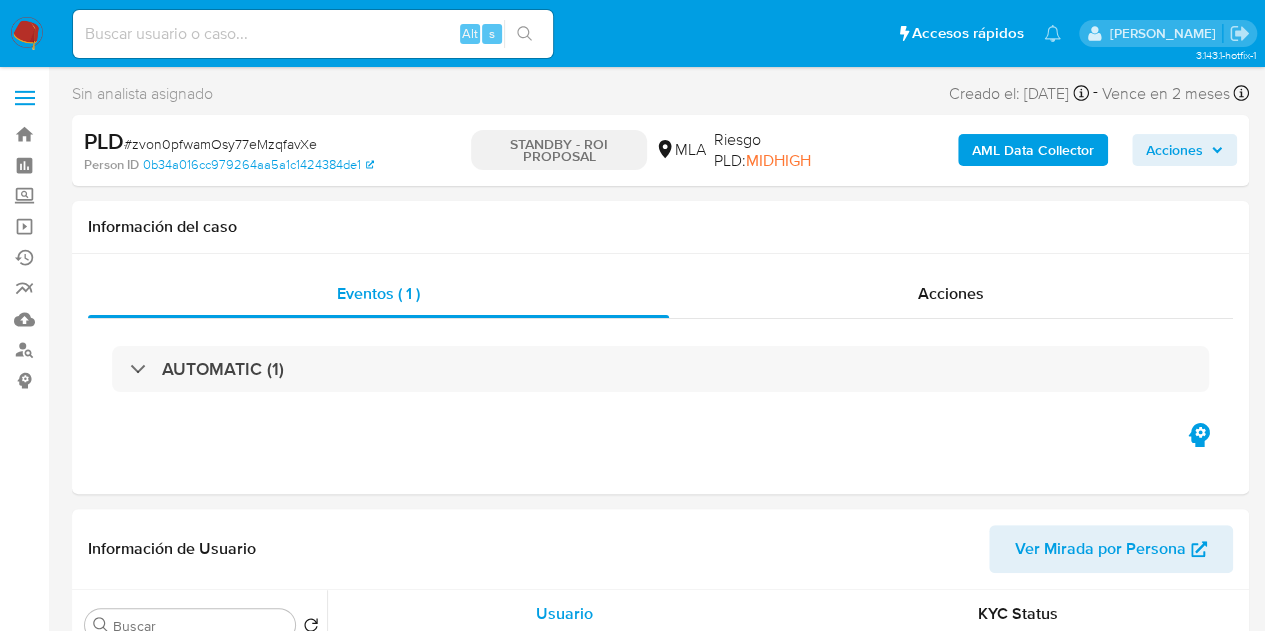 select on "10" 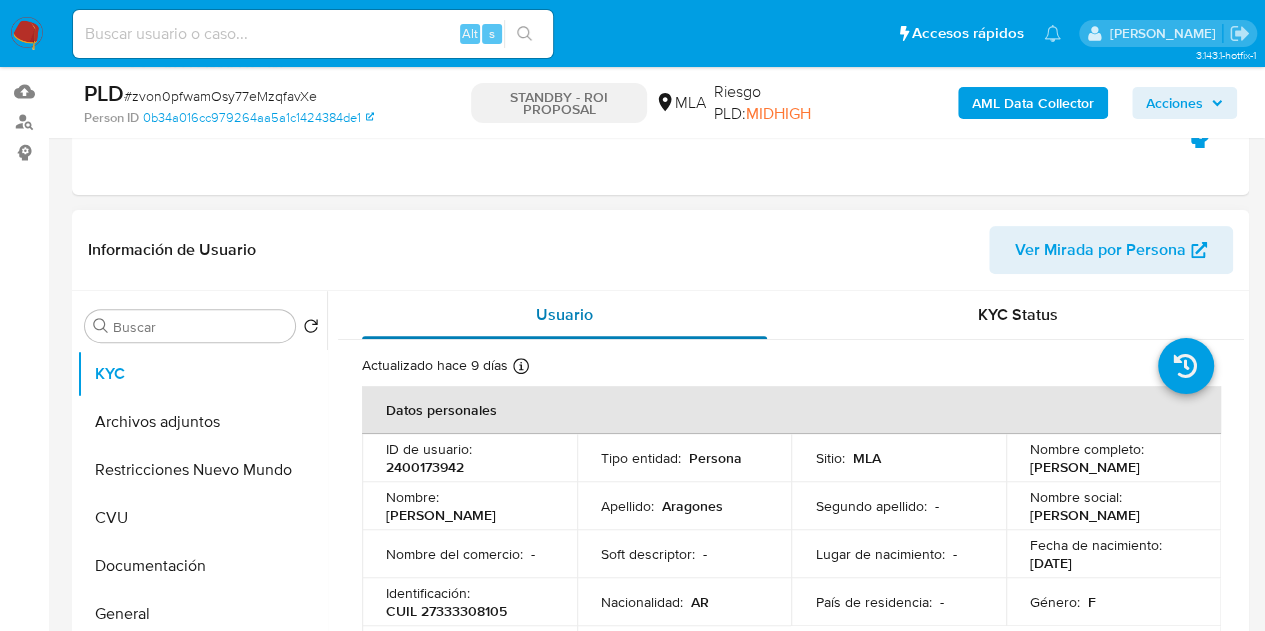 scroll, scrollTop: 236, scrollLeft: 0, axis: vertical 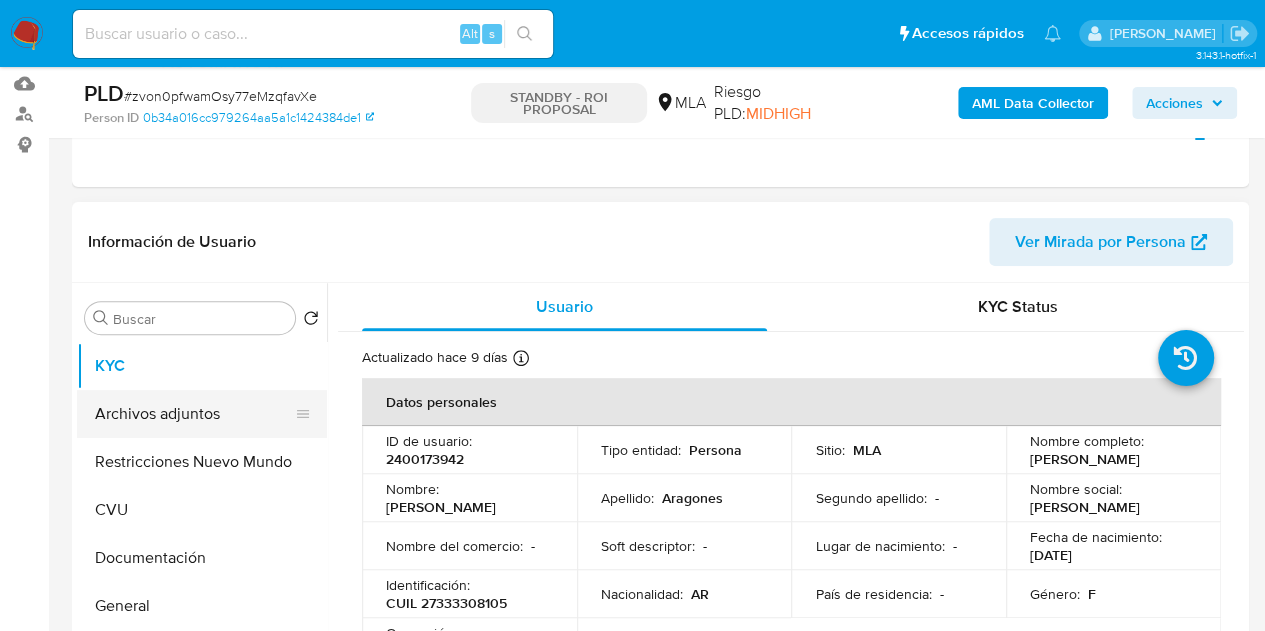 click on "Archivos adjuntos" at bounding box center [194, 414] 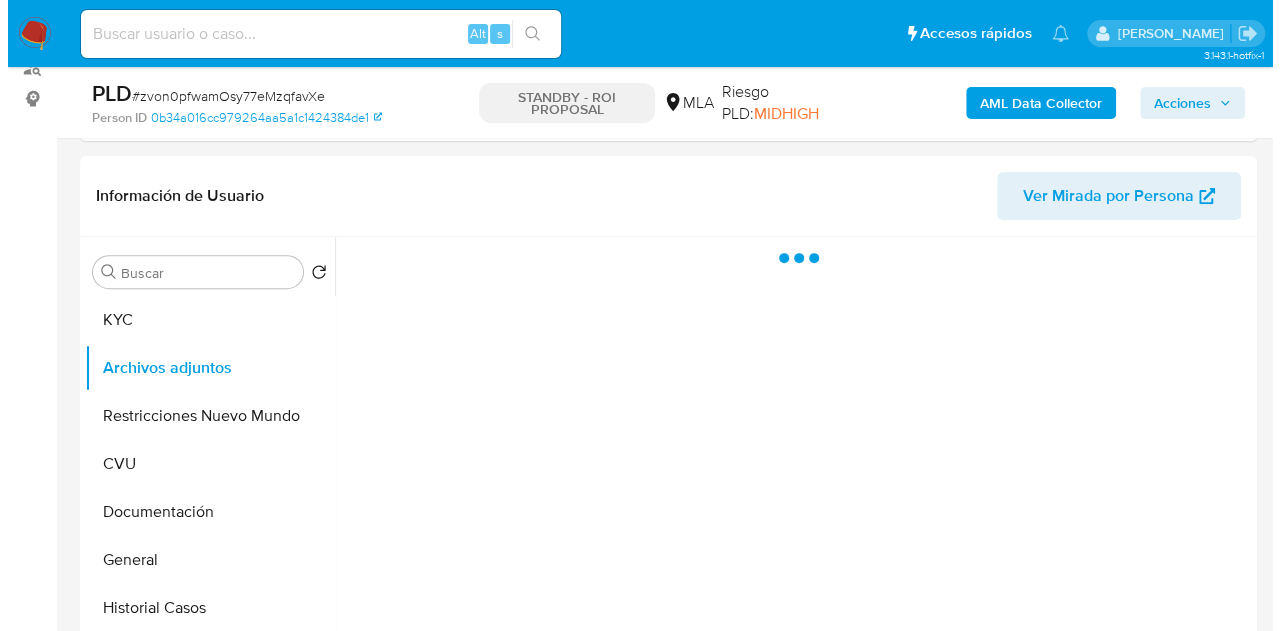 scroll, scrollTop: 302, scrollLeft: 0, axis: vertical 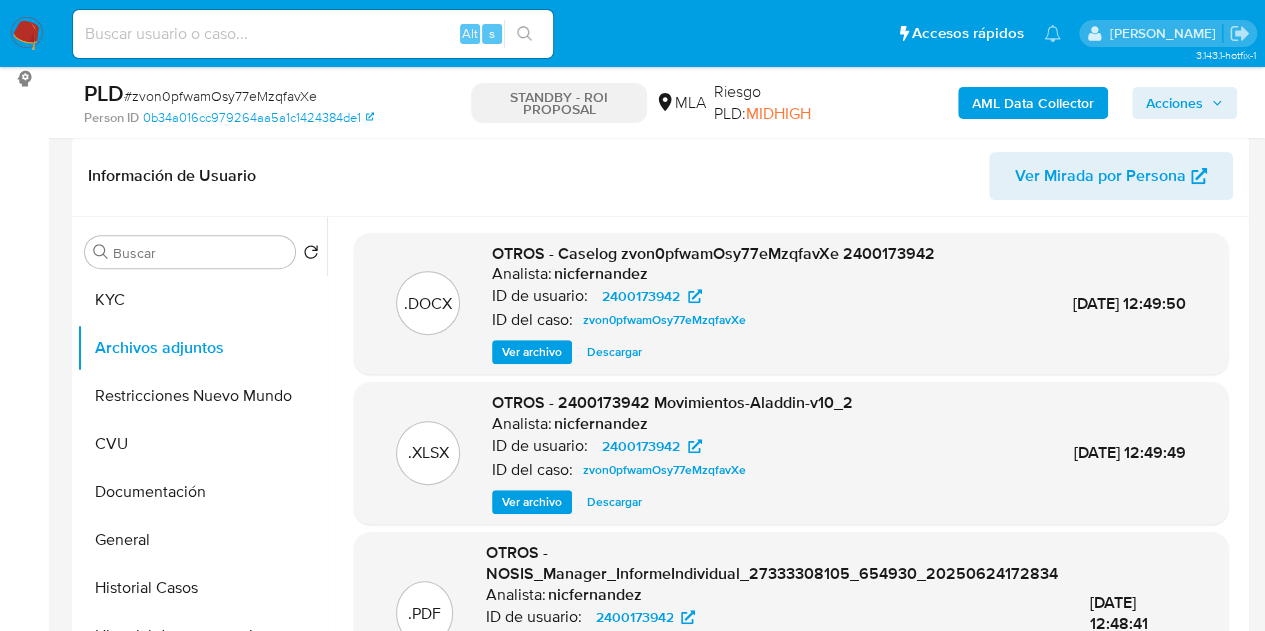 click on "Ver archivo" at bounding box center [532, 352] 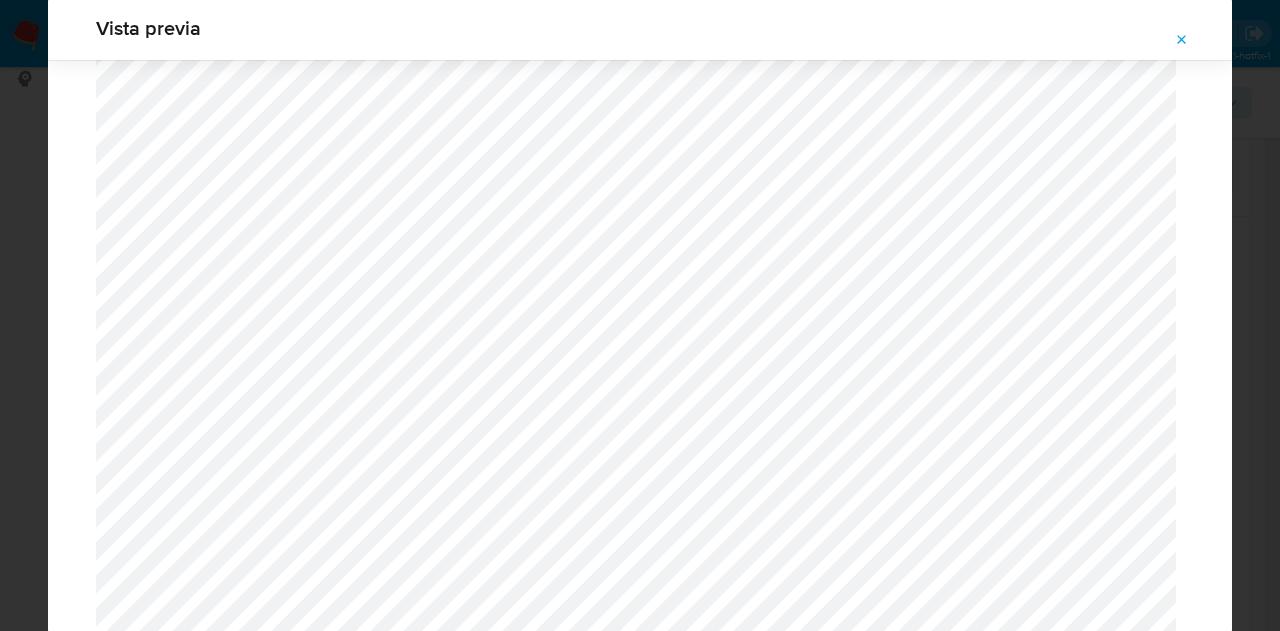 scroll, scrollTop: 102, scrollLeft: 0, axis: vertical 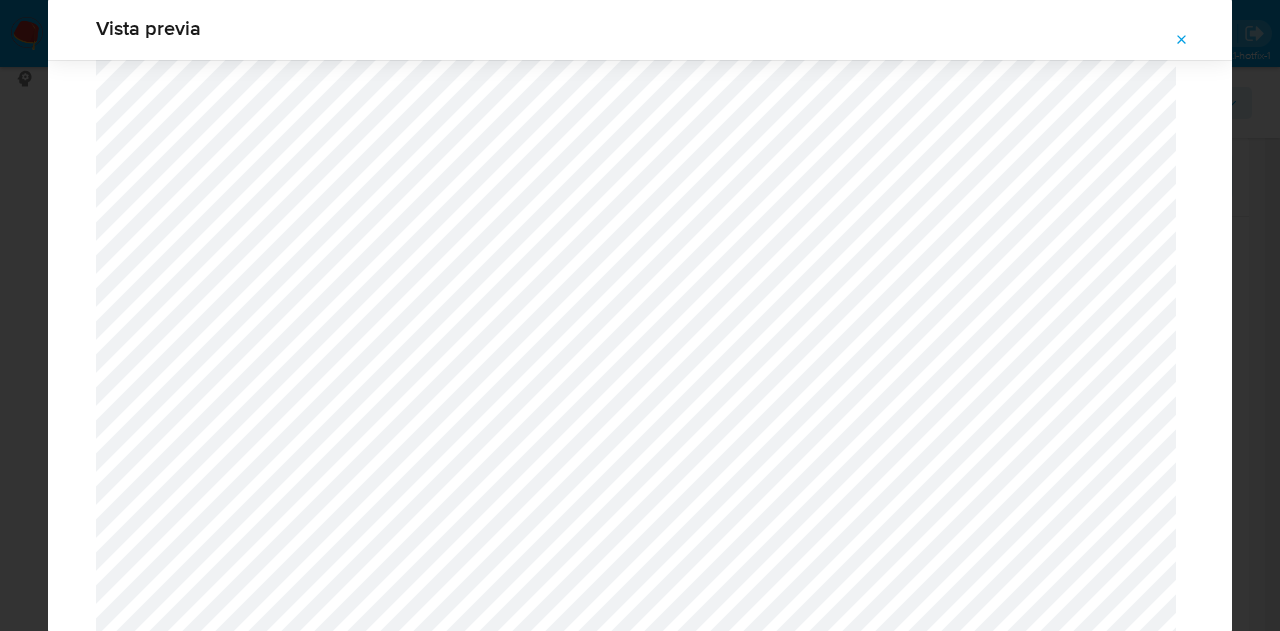 click 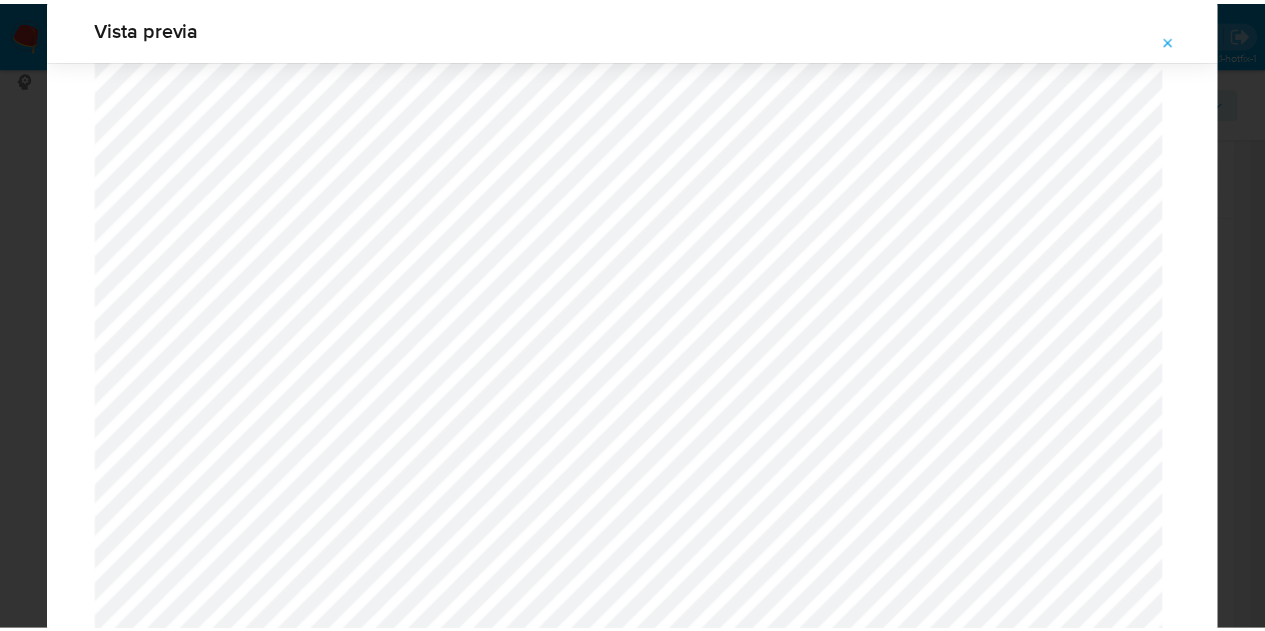 scroll, scrollTop: 64, scrollLeft: 0, axis: vertical 